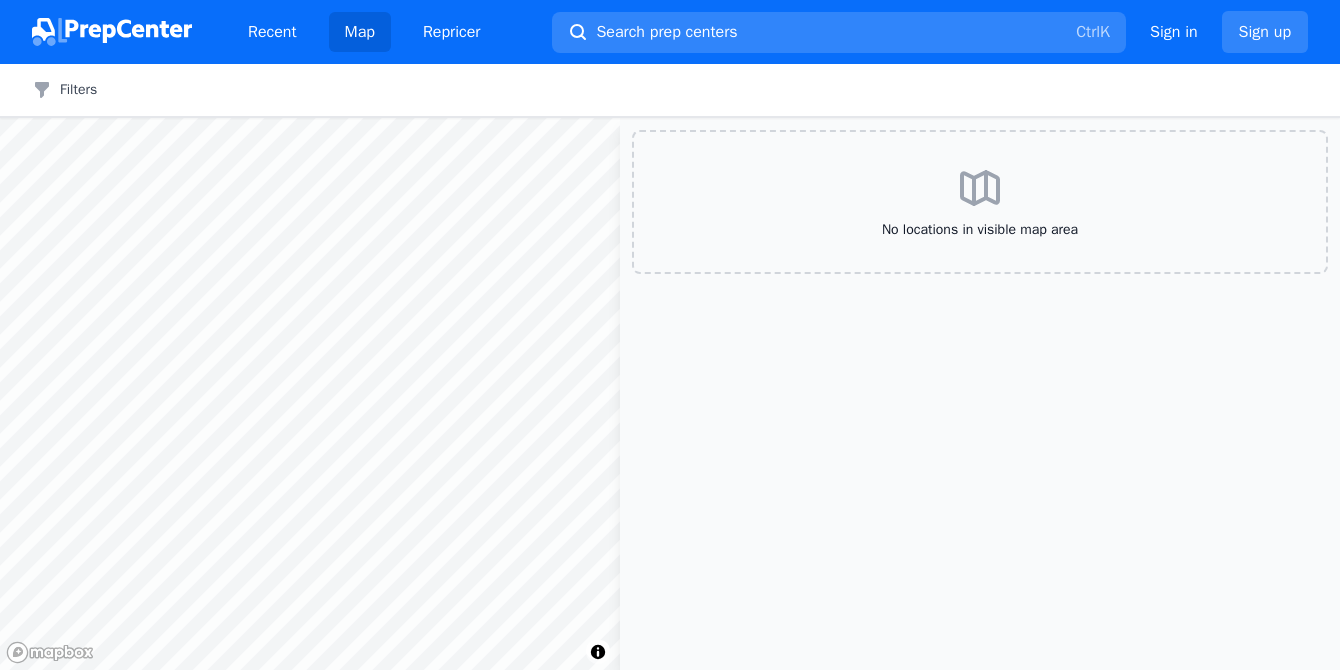 scroll, scrollTop: 0, scrollLeft: 0, axis: both 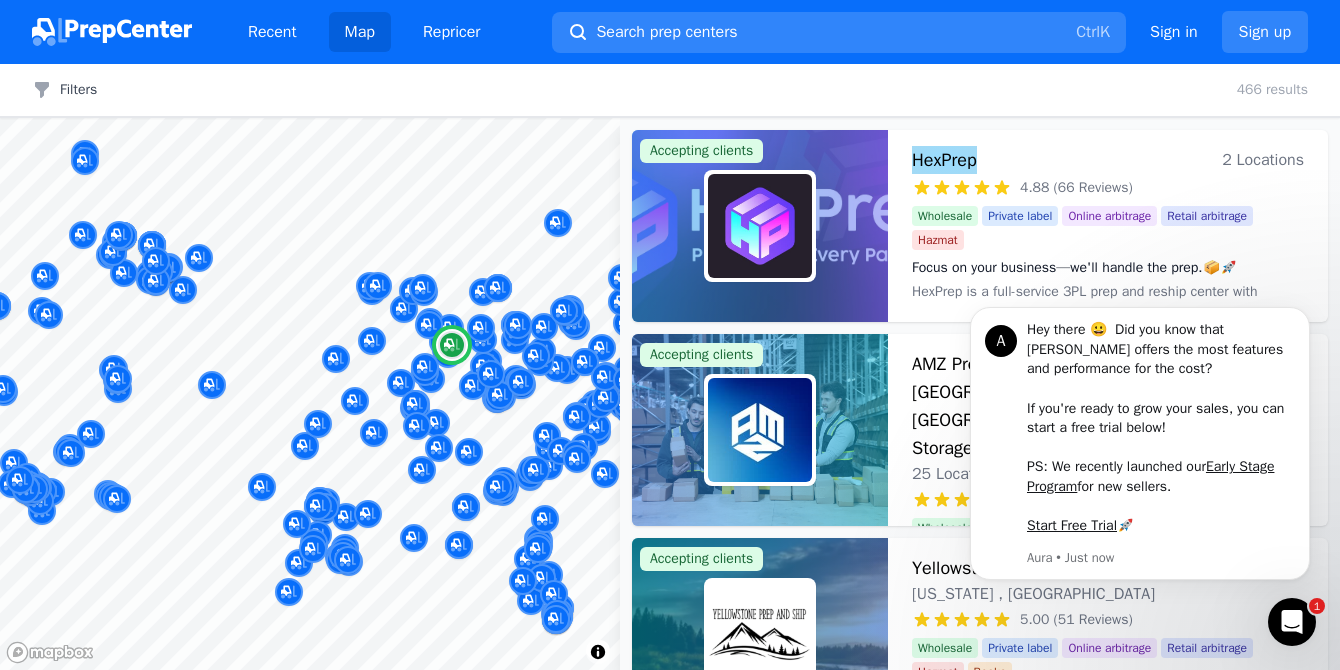 click on "HexPrep" at bounding box center (944, 160) 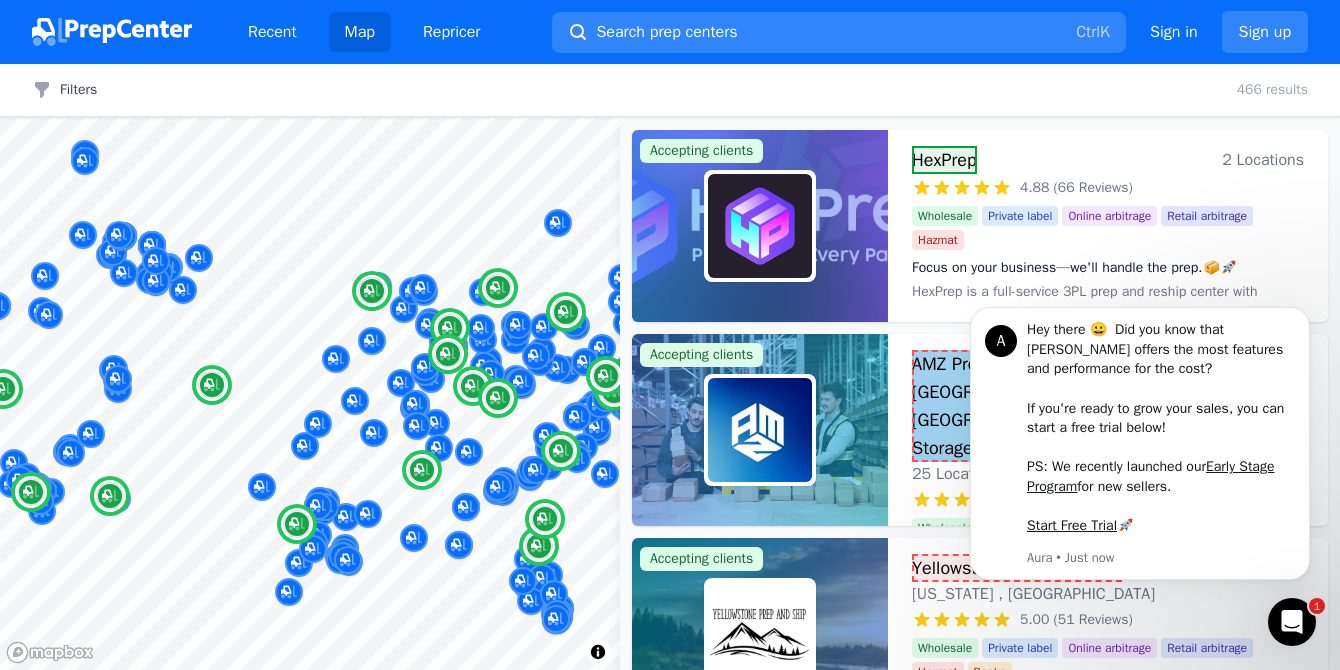 click on "AMZ Prep - 25+ Amazon FBA Warehouses: [GEOGRAPHIC_DATA], [GEOGRAPHIC_DATA] & [GEOGRAPHIC_DATA] (with Cold/Temperate Storage)" at bounding box center [1108, 406] 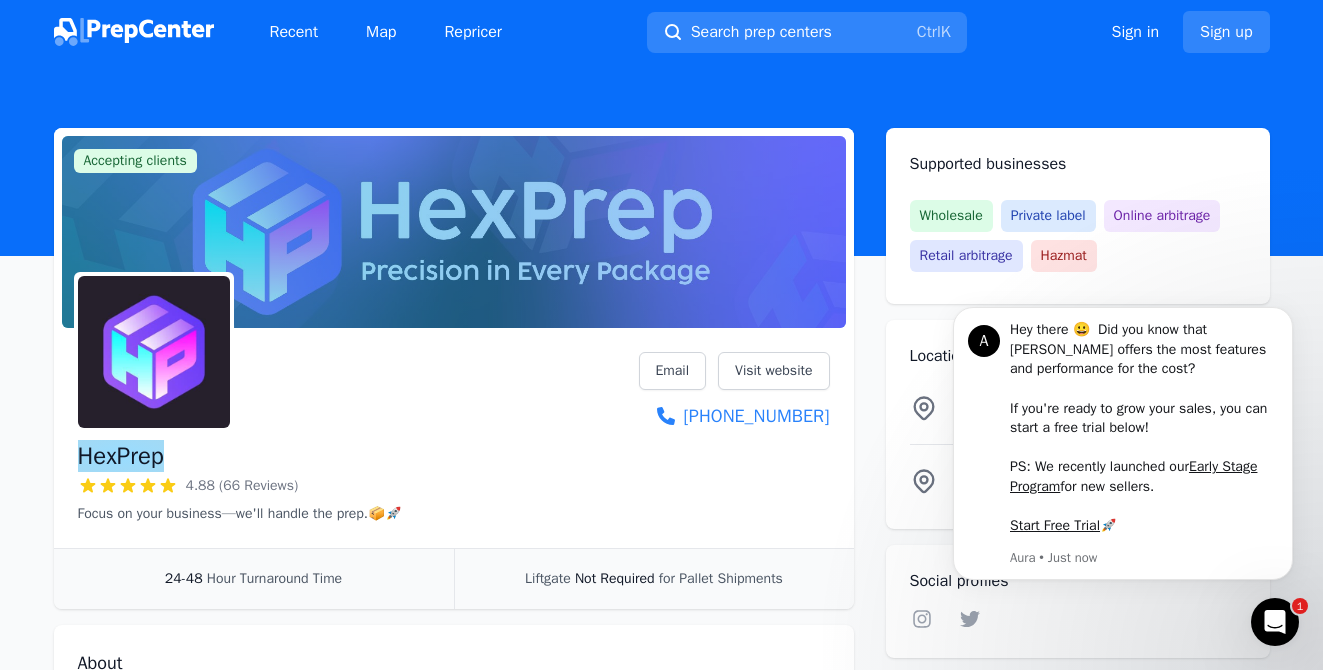 click on "HexPrep" at bounding box center (121, 456) 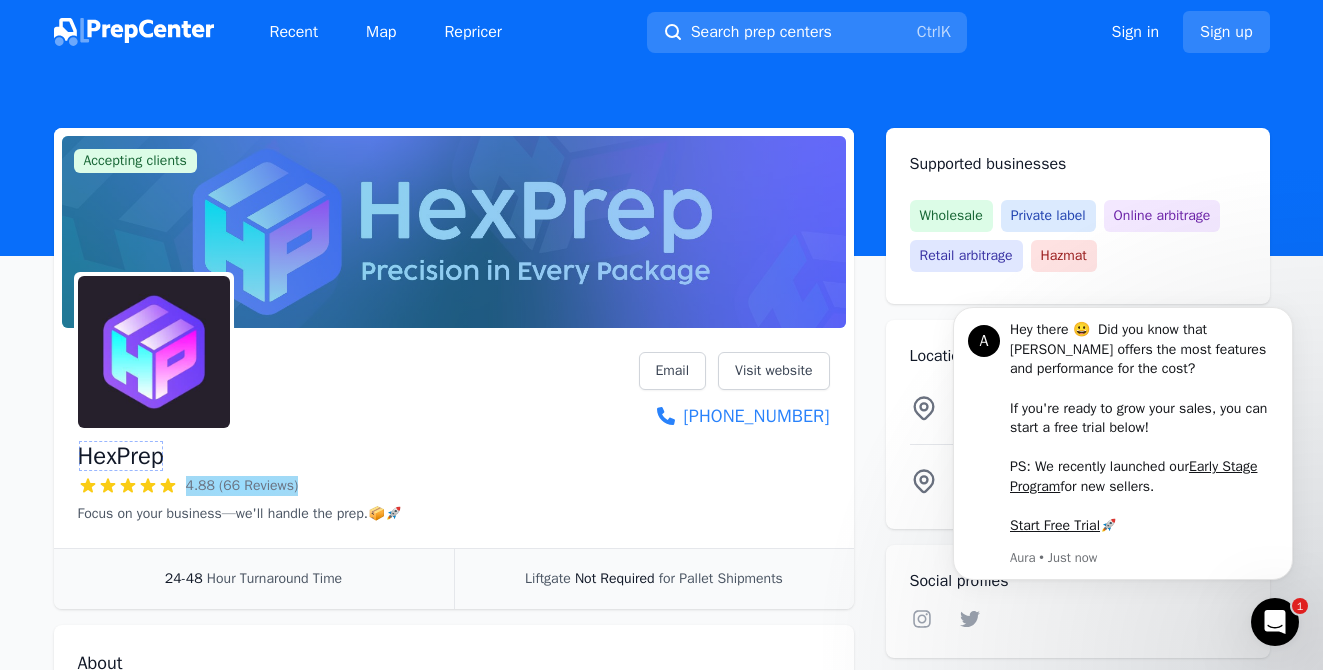 click on "4.88 (66 Reviews)" at bounding box center [242, 486] 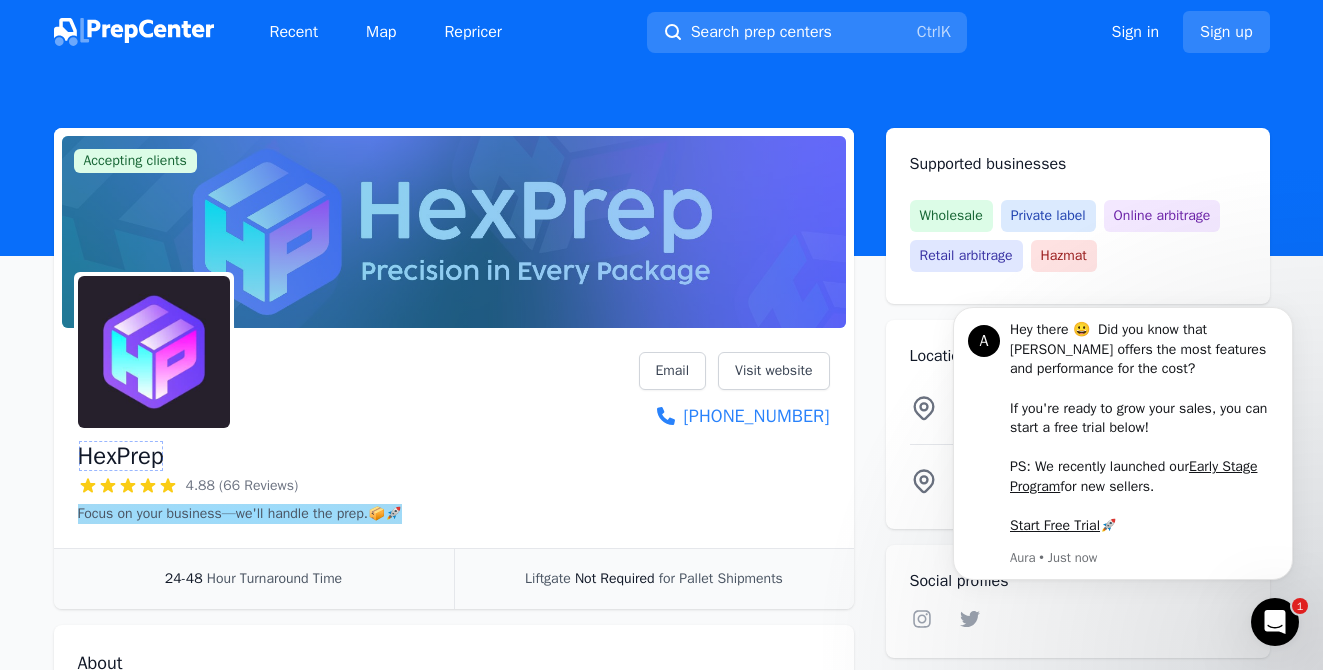 click on "Focus on your business—we'll handle the prep.📦🚀" at bounding box center (240, 514) 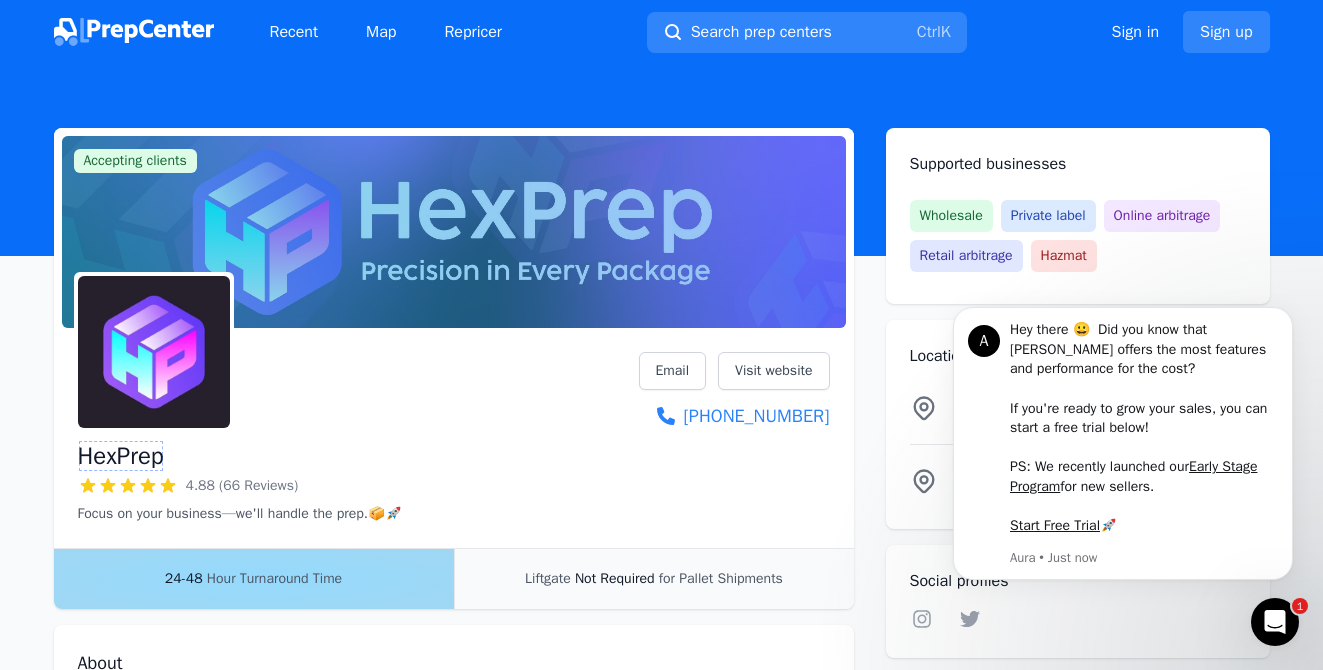 click on "24-48   Hour Turnaround Time" at bounding box center (254, 579) 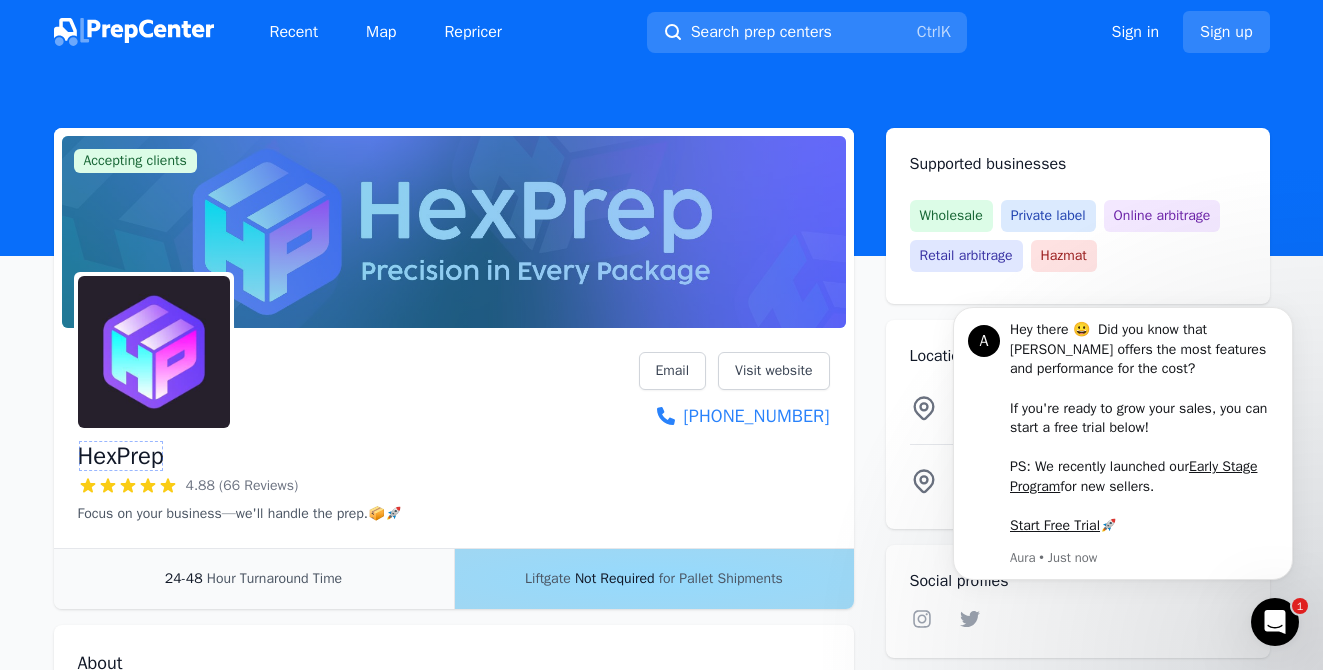 click on "Liftgate   Not Required   for Pallet Shipments" at bounding box center (654, 579) 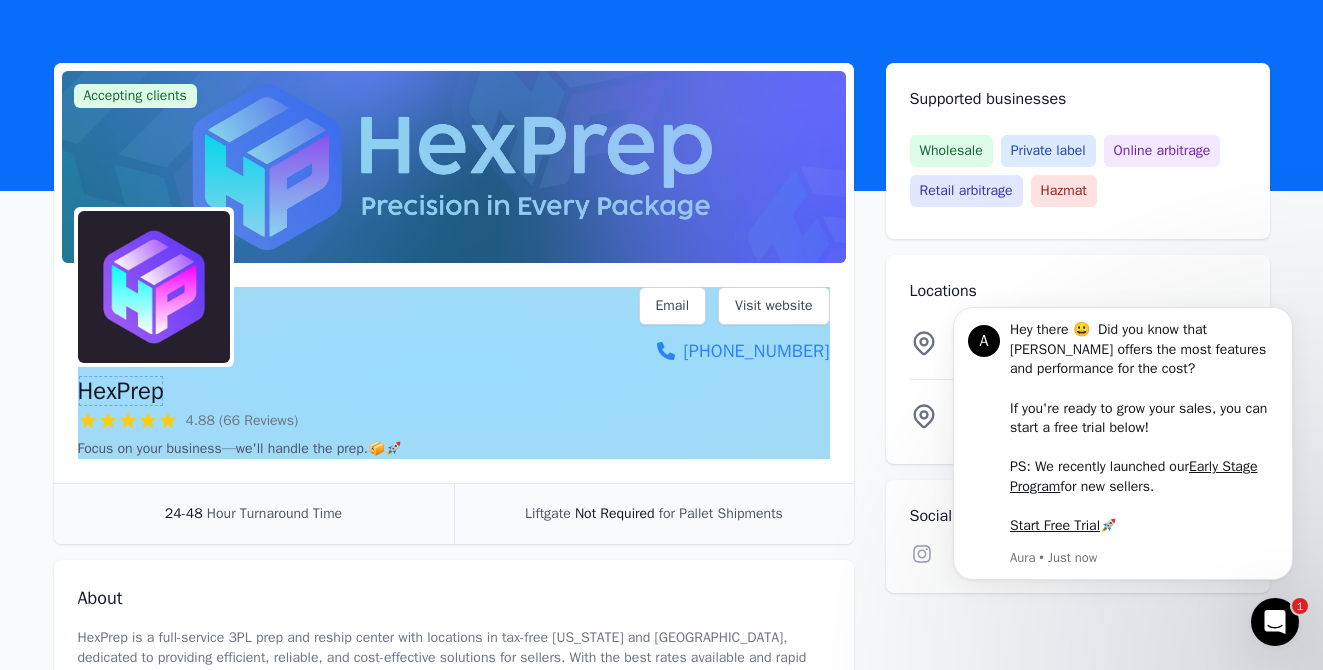 scroll, scrollTop: 100, scrollLeft: 0, axis: vertical 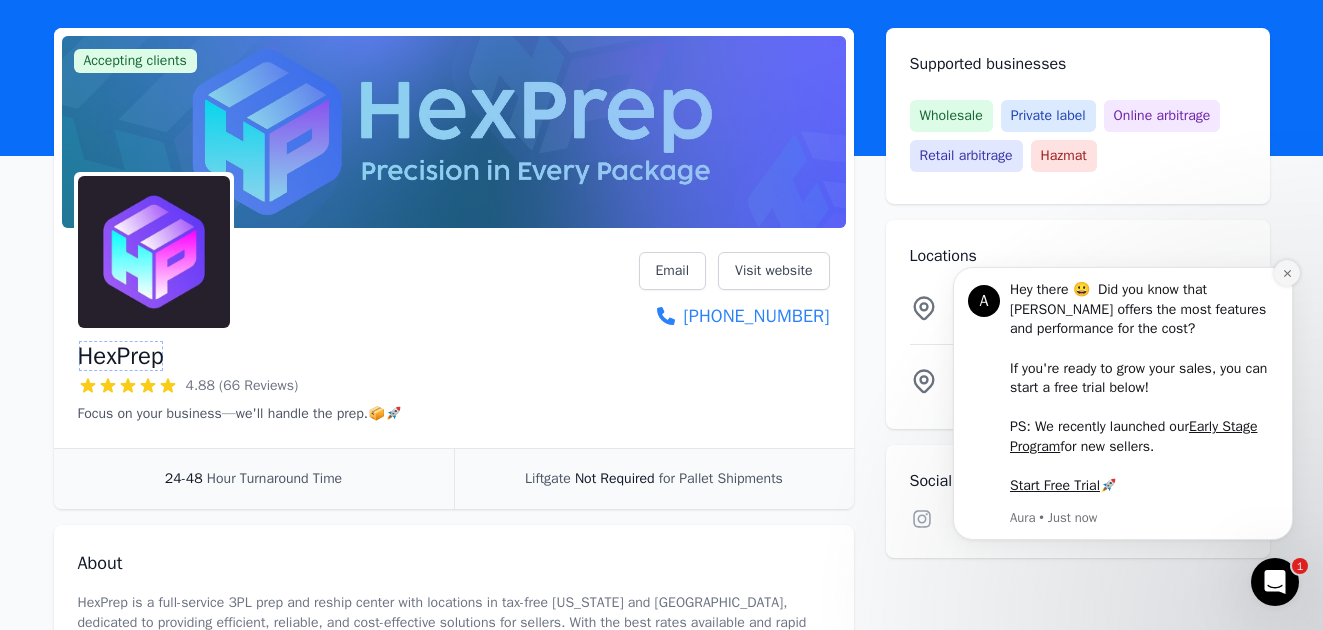 click 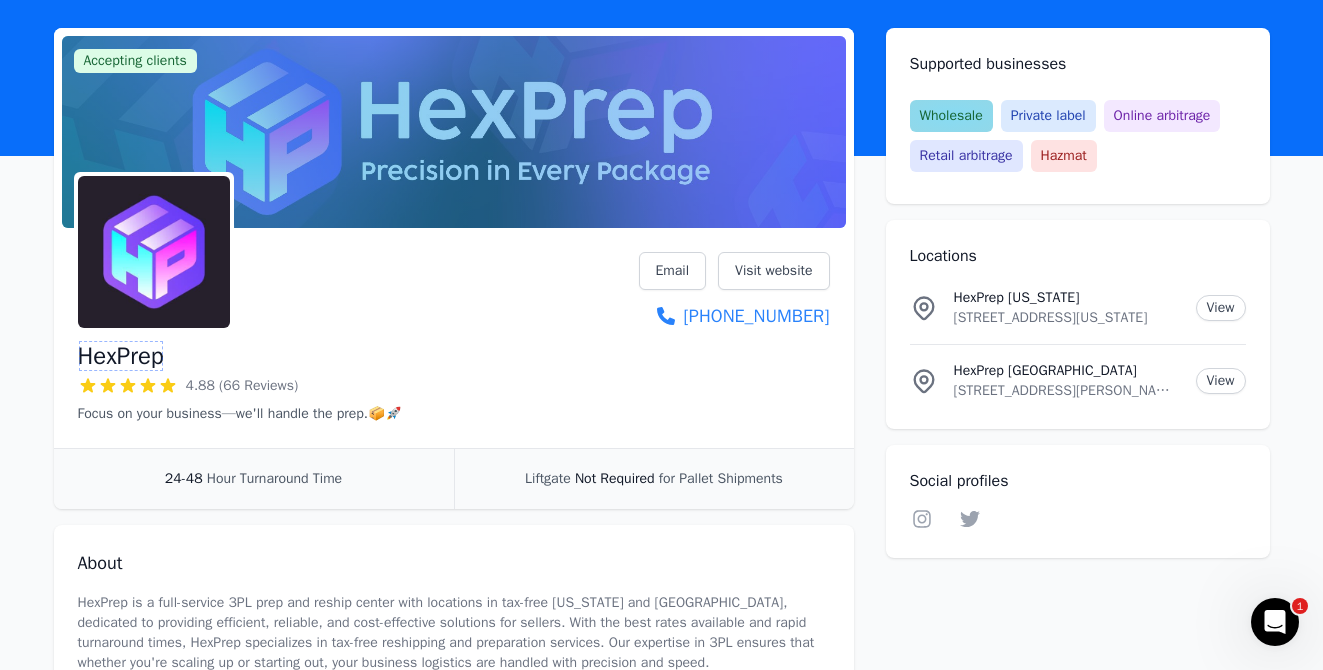 click on "Wholesale" at bounding box center (951, 116) 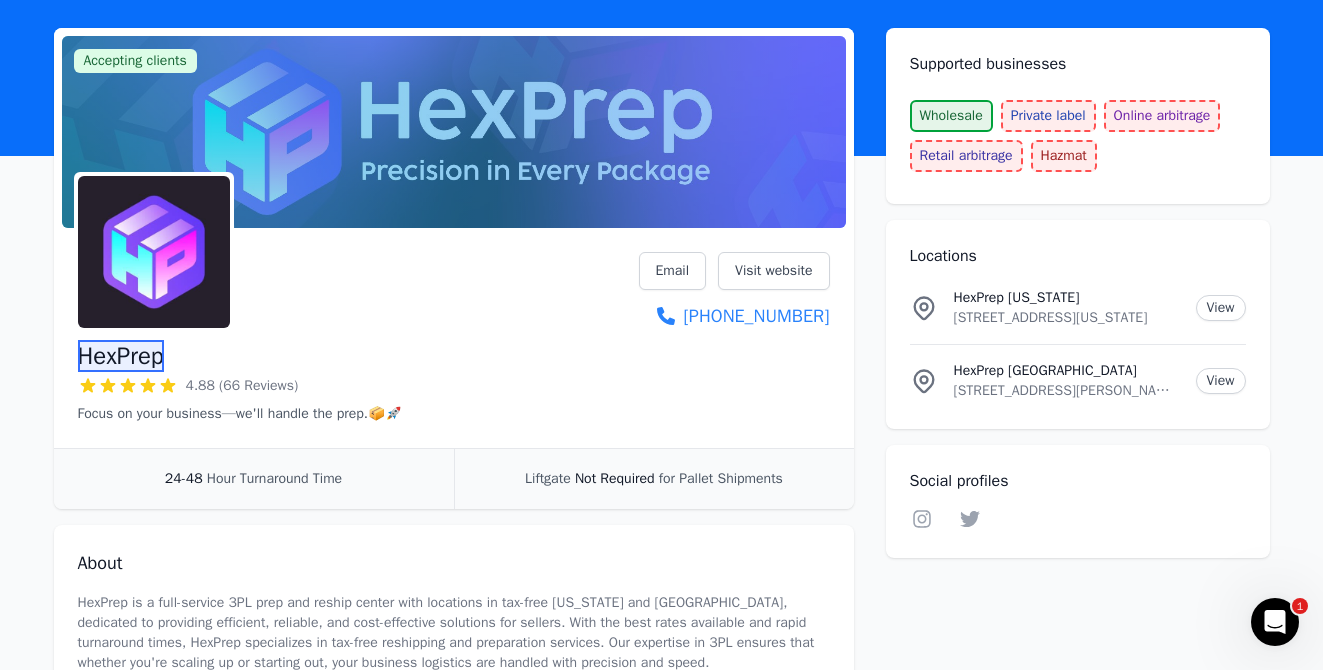 scroll, scrollTop: 121, scrollLeft: 0, axis: vertical 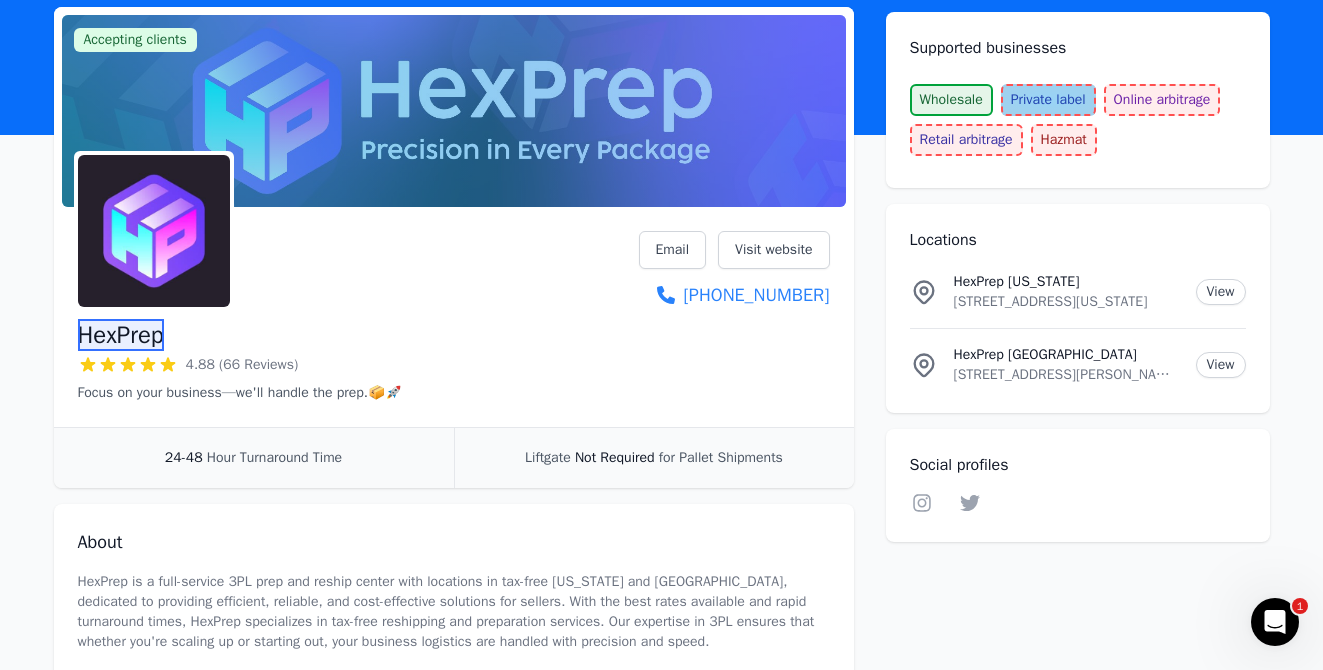 click on "Private label" at bounding box center [1048, 100] 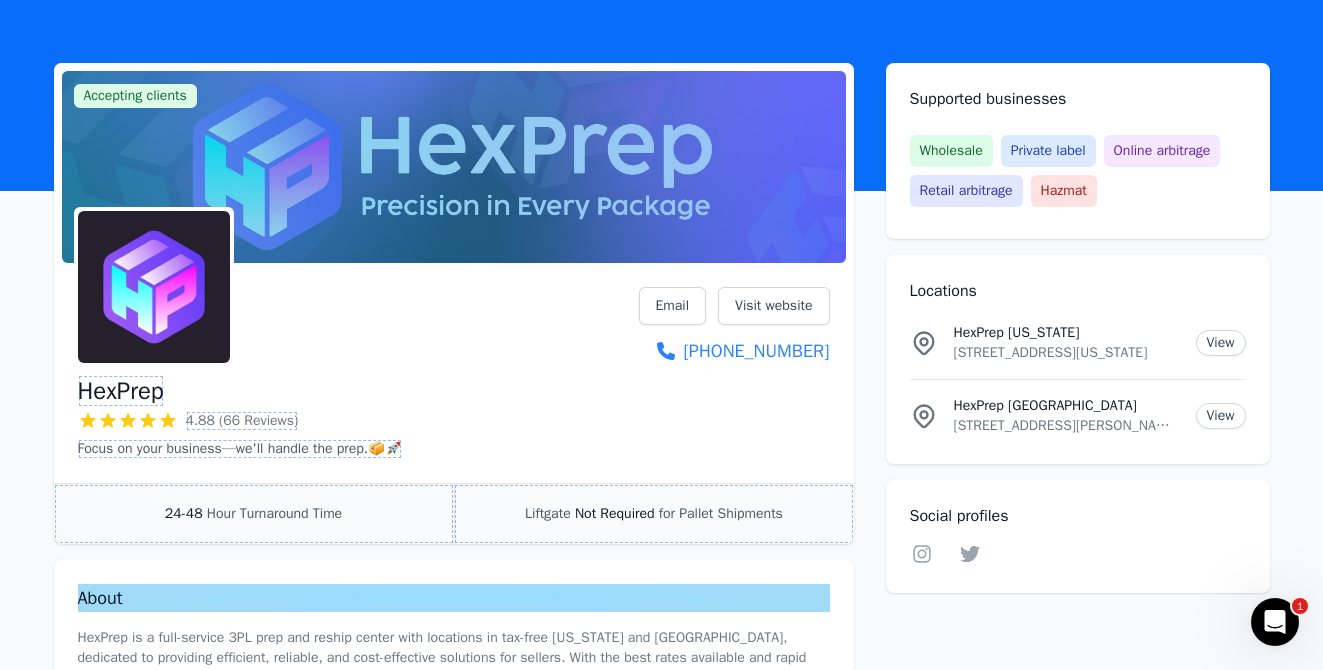 scroll, scrollTop: 165, scrollLeft: 0, axis: vertical 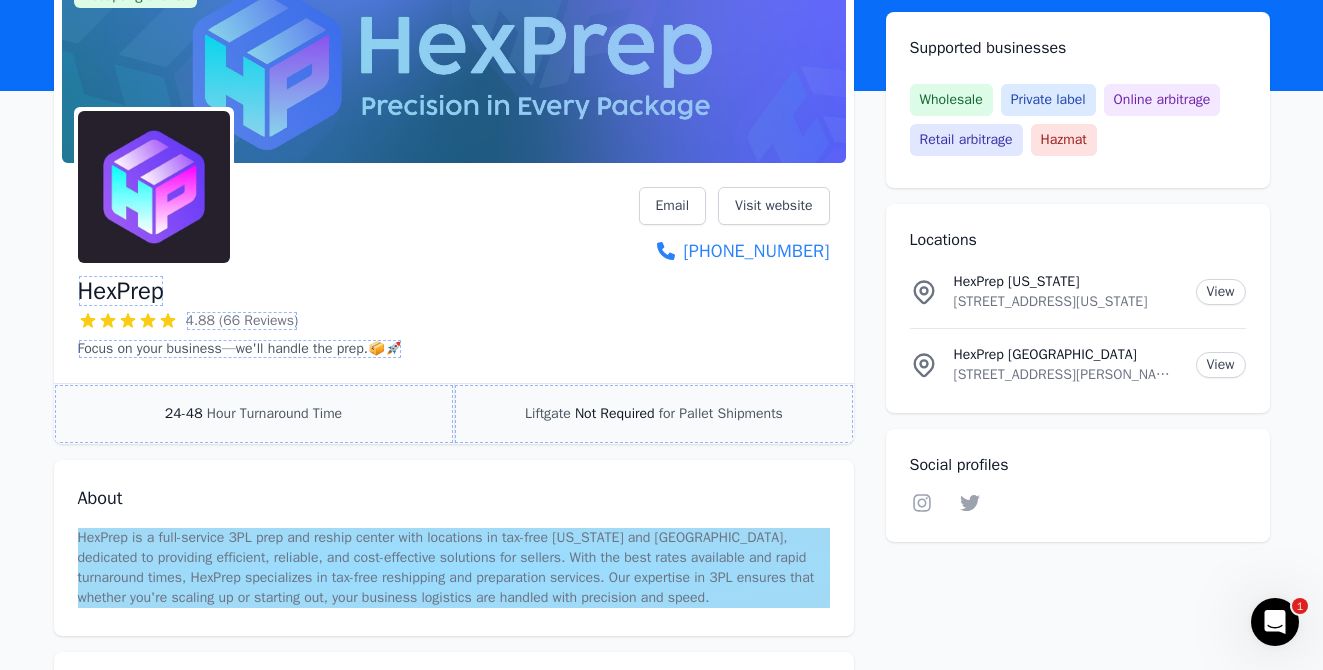 click on "HexPrep is a full-service 3PL prep and reship center with locations in tax-free [US_STATE] and [GEOGRAPHIC_DATA], dedicated to providing efficient, reliable, and cost-effective solutions for sellers. With the best rates available and rapid turnaround times, HexPrep specializes in tax-free reshipping and preparation services. Our expertise in 3PL ensures that whether you're scaling up or starting out, your business logistics are handled with precision and speed." at bounding box center (454, 568) 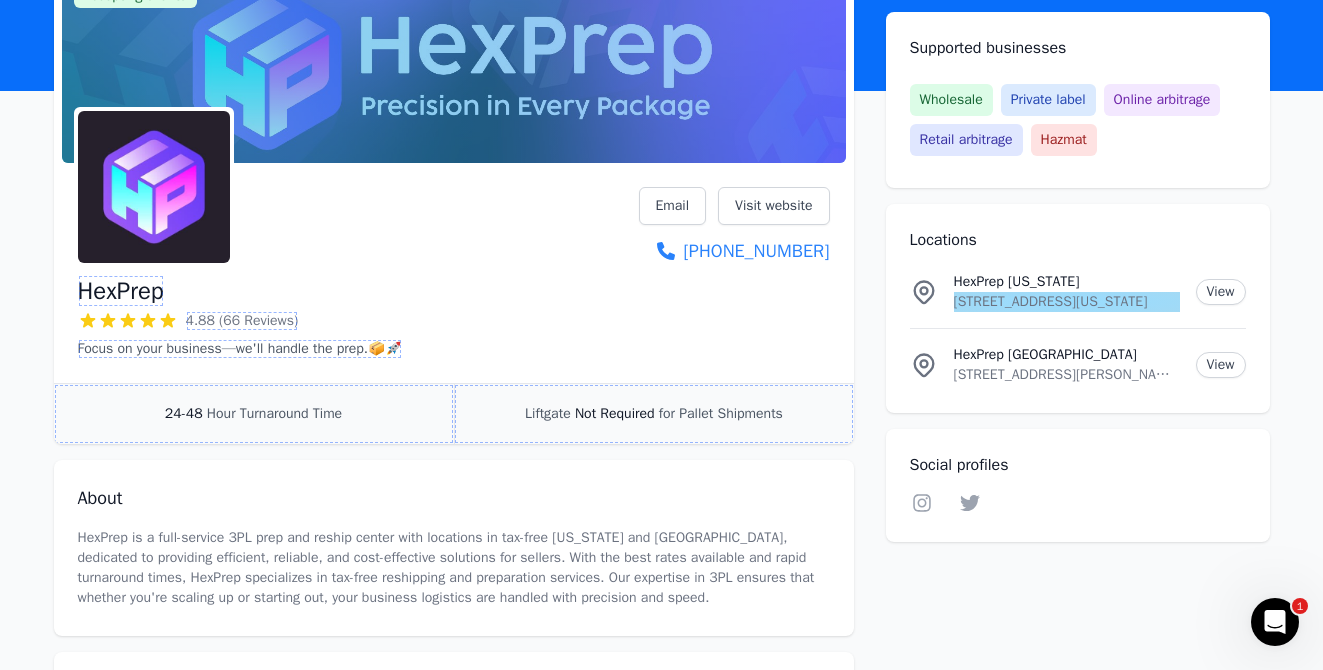 click on "[STREET_ADDRESS][US_STATE]" at bounding box center [1067, 302] 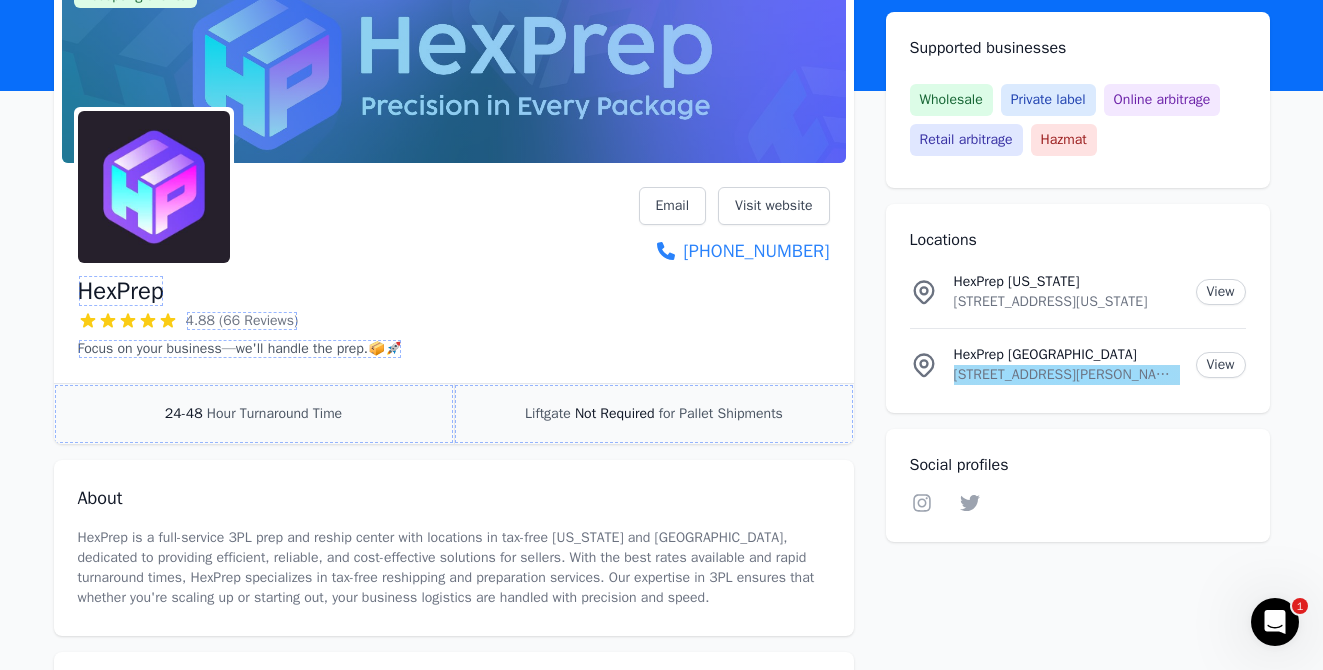 click on "[STREET_ADDRESS][PERSON_NAME][US_STATE]" at bounding box center [1067, 375] 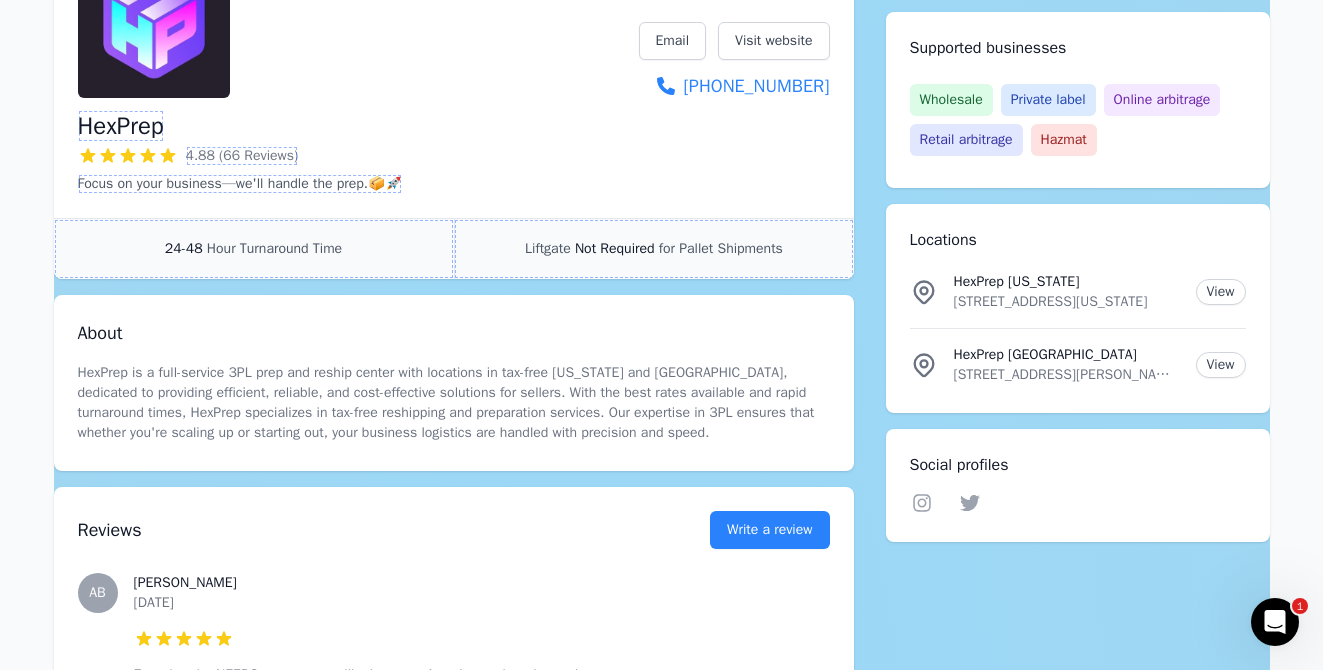 scroll, scrollTop: 365, scrollLeft: 0, axis: vertical 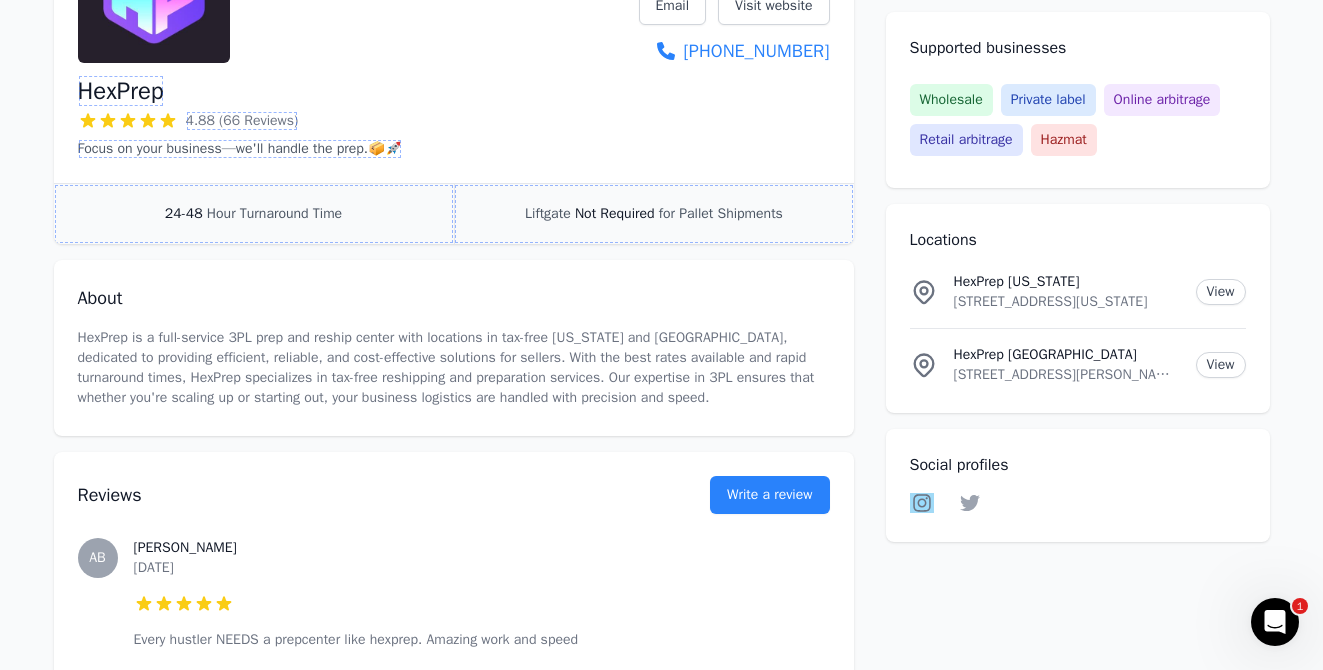 click 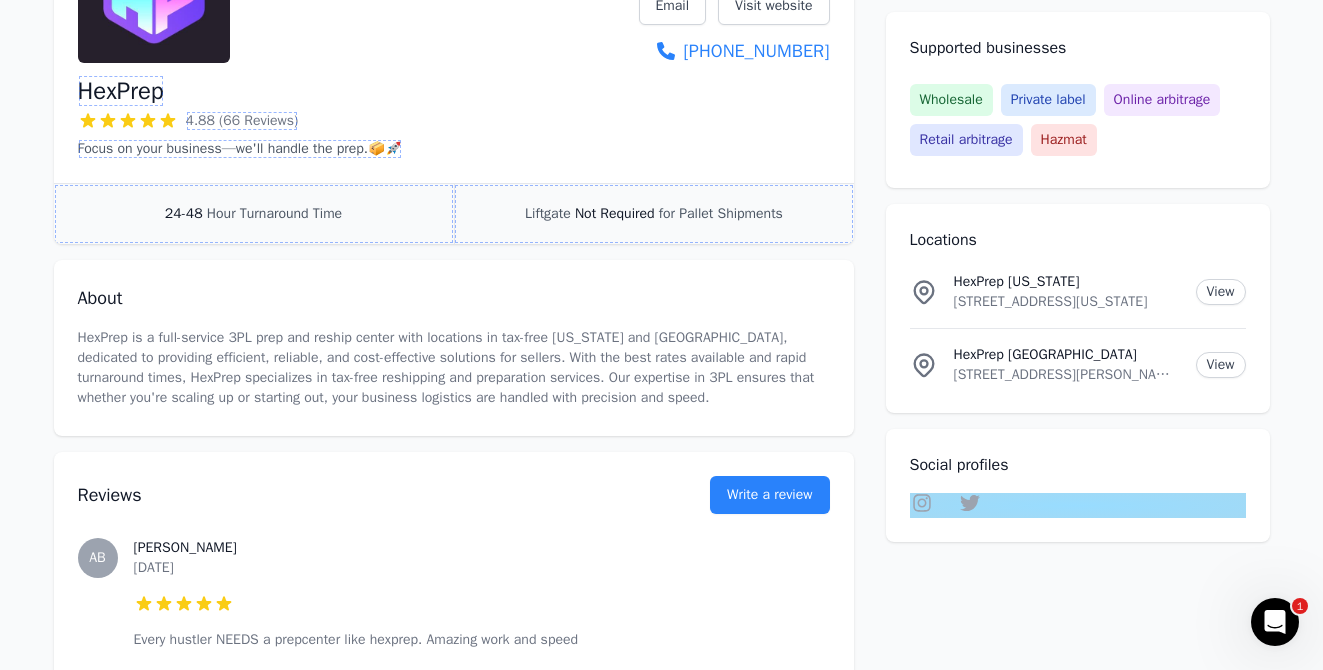 click on "Linkedin Facebook Instagram Twitter YouTube" at bounding box center (1078, 505) 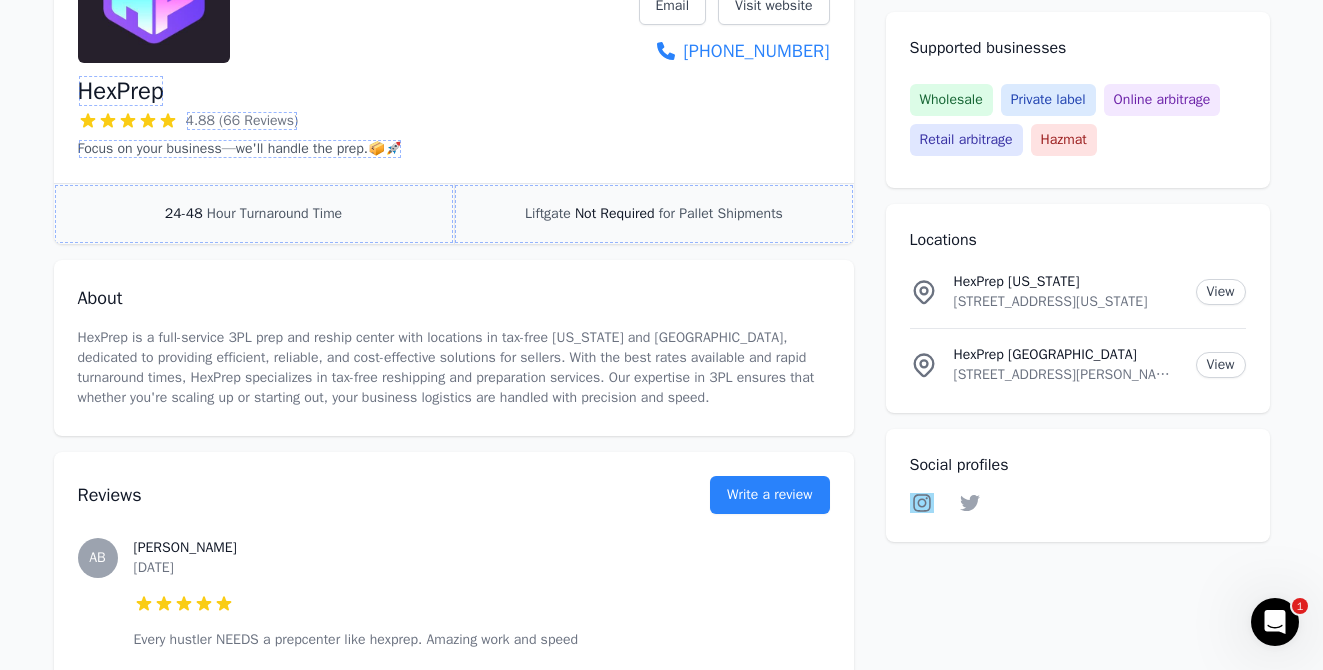 click 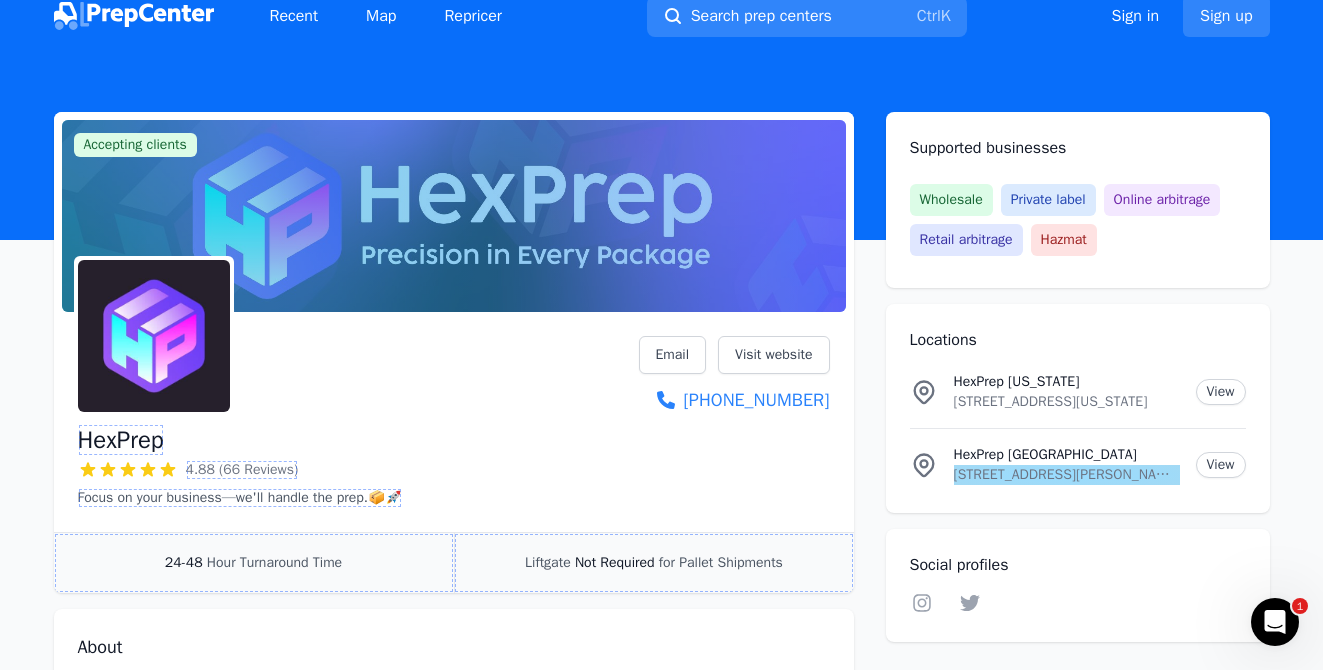 scroll, scrollTop: 0, scrollLeft: 0, axis: both 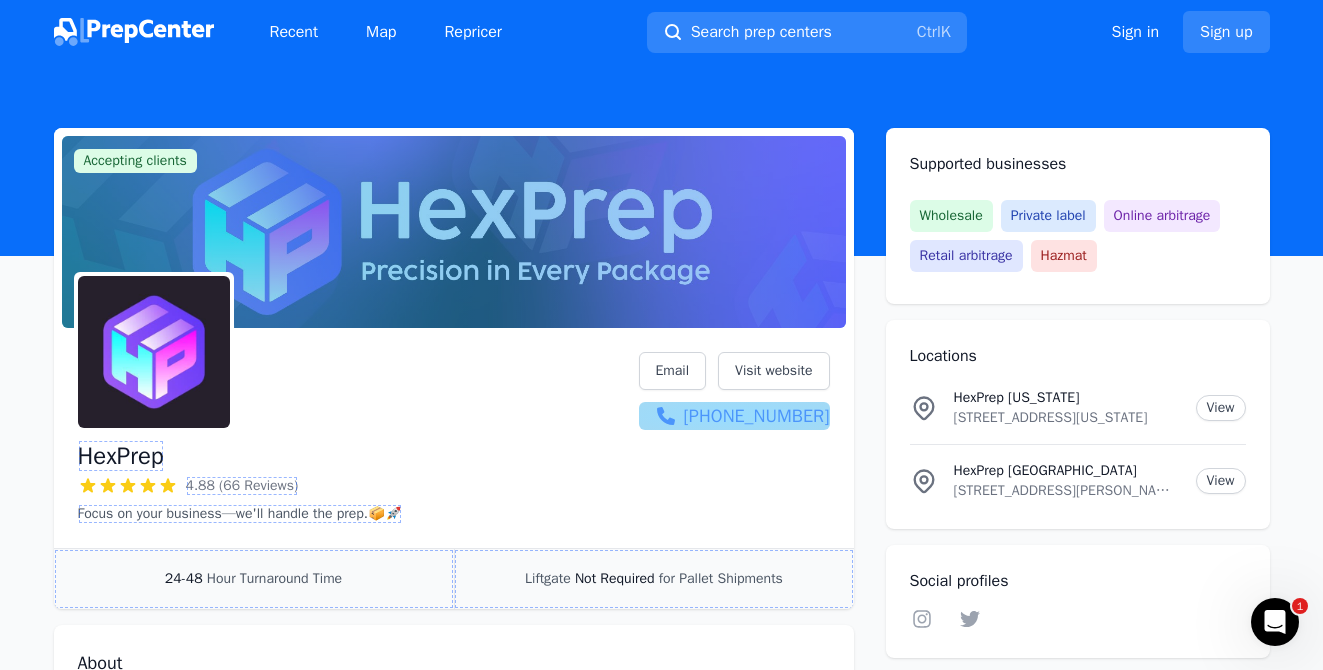 click on "[PHONE_NUMBER]" at bounding box center (734, 416) 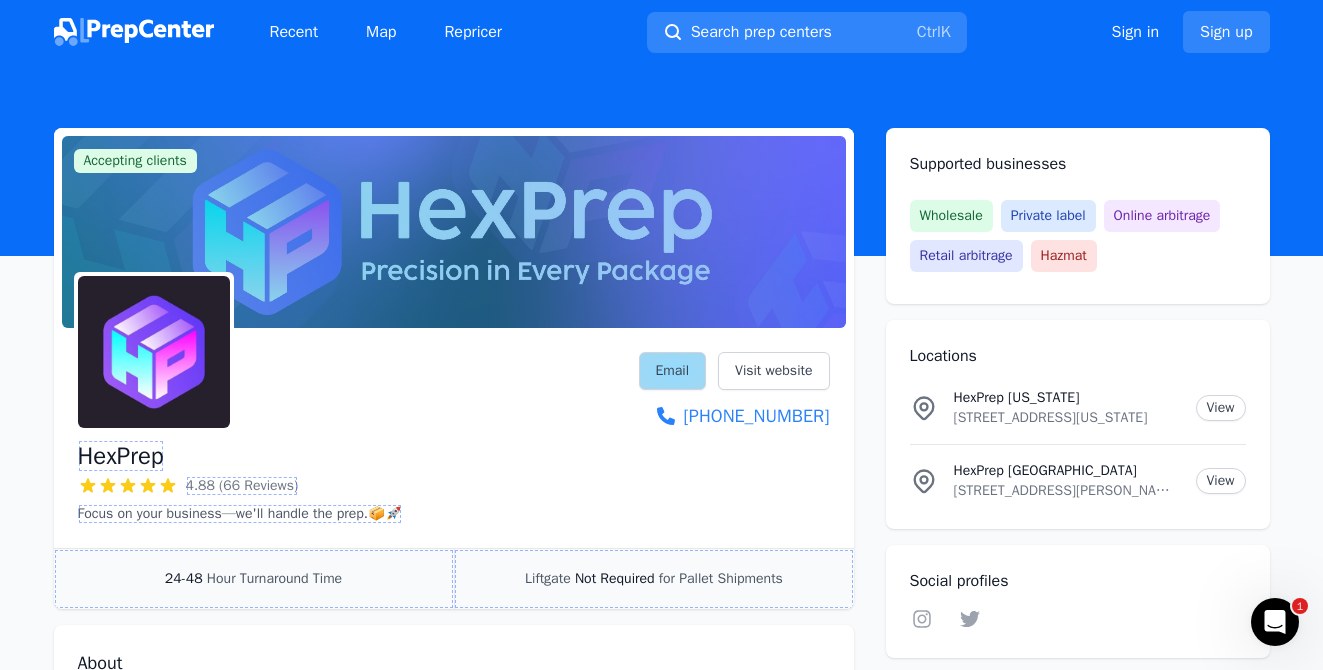 click on "Email" at bounding box center (673, 371) 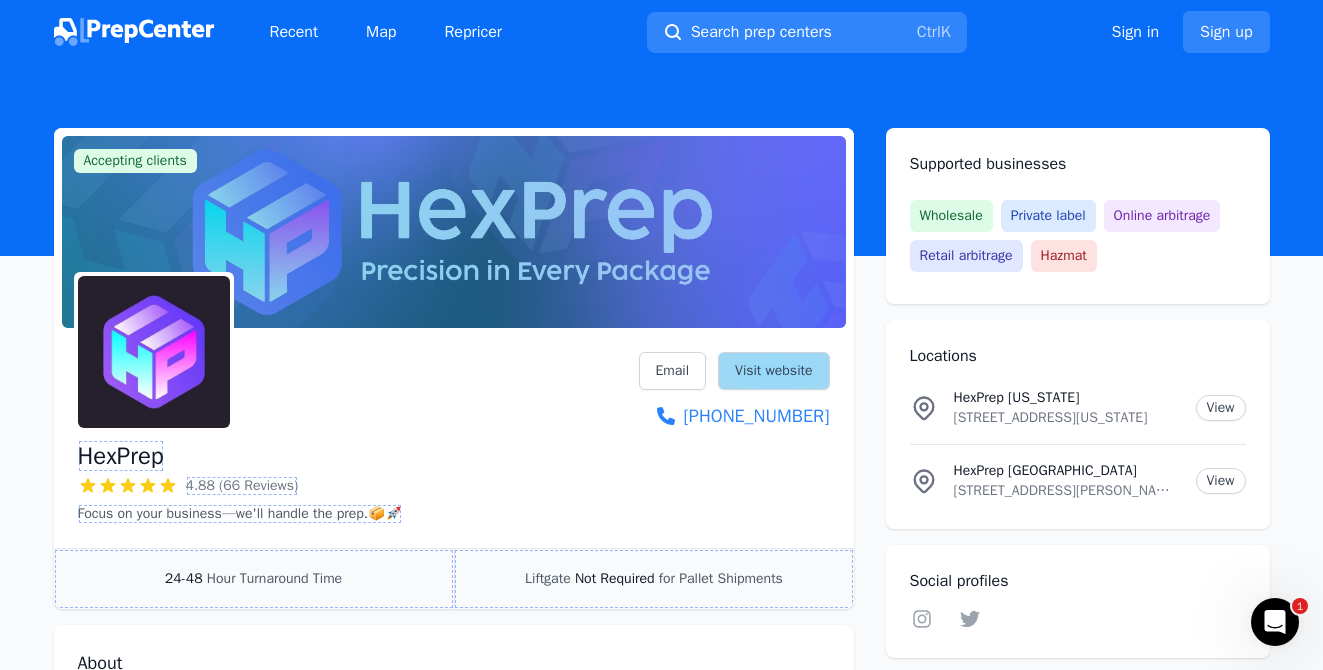 click on "Visit website" at bounding box center [773, 371] 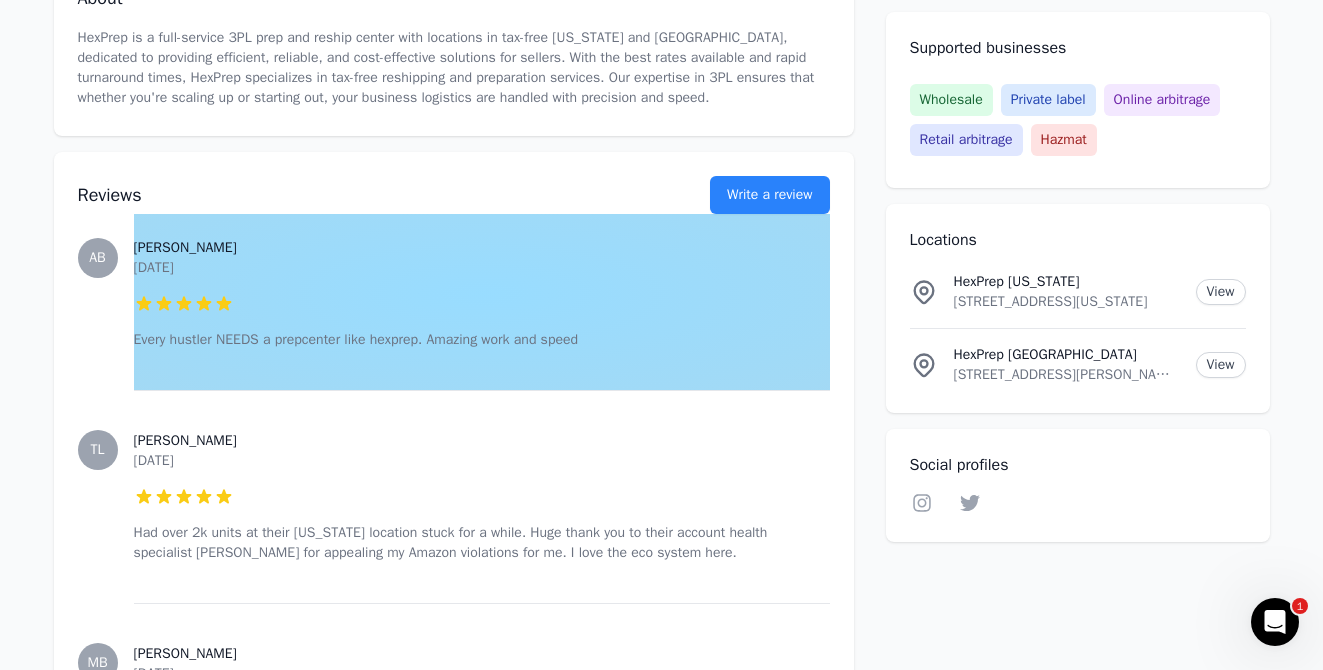 scroll, scrollTop: 700, scrollLeft: 0, axis: vertical 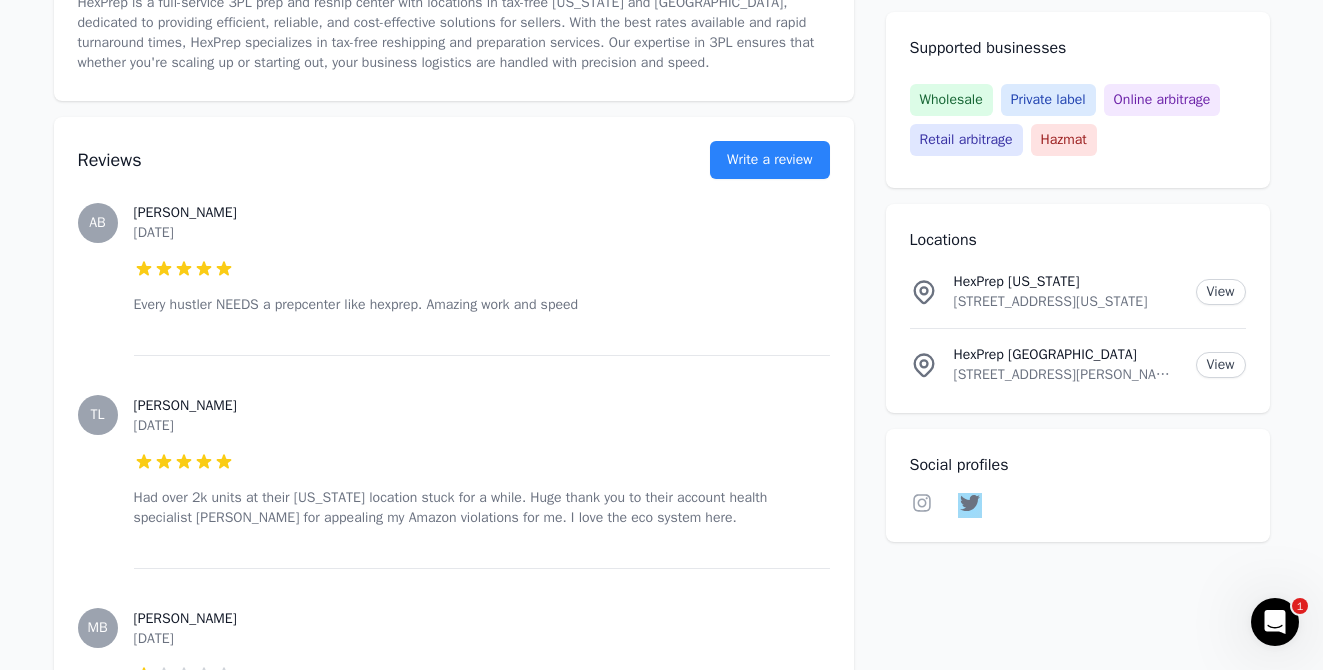click on "Twitter" at bounding box center (970, 505) 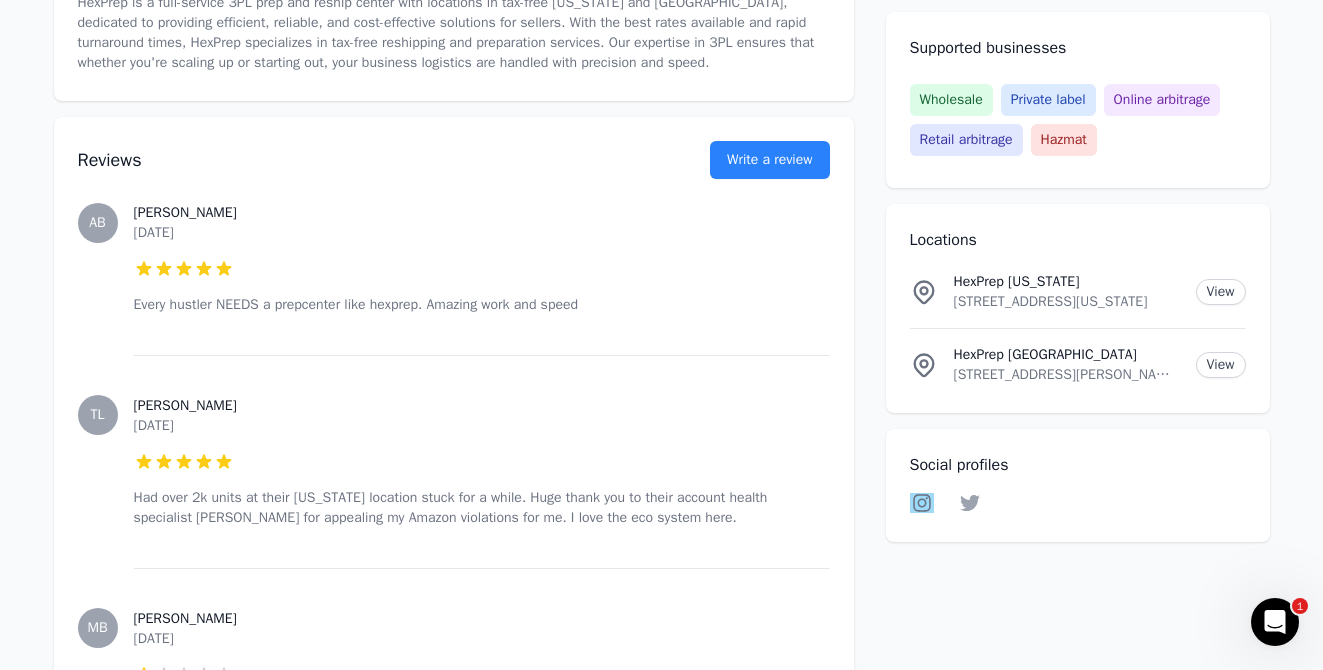 click 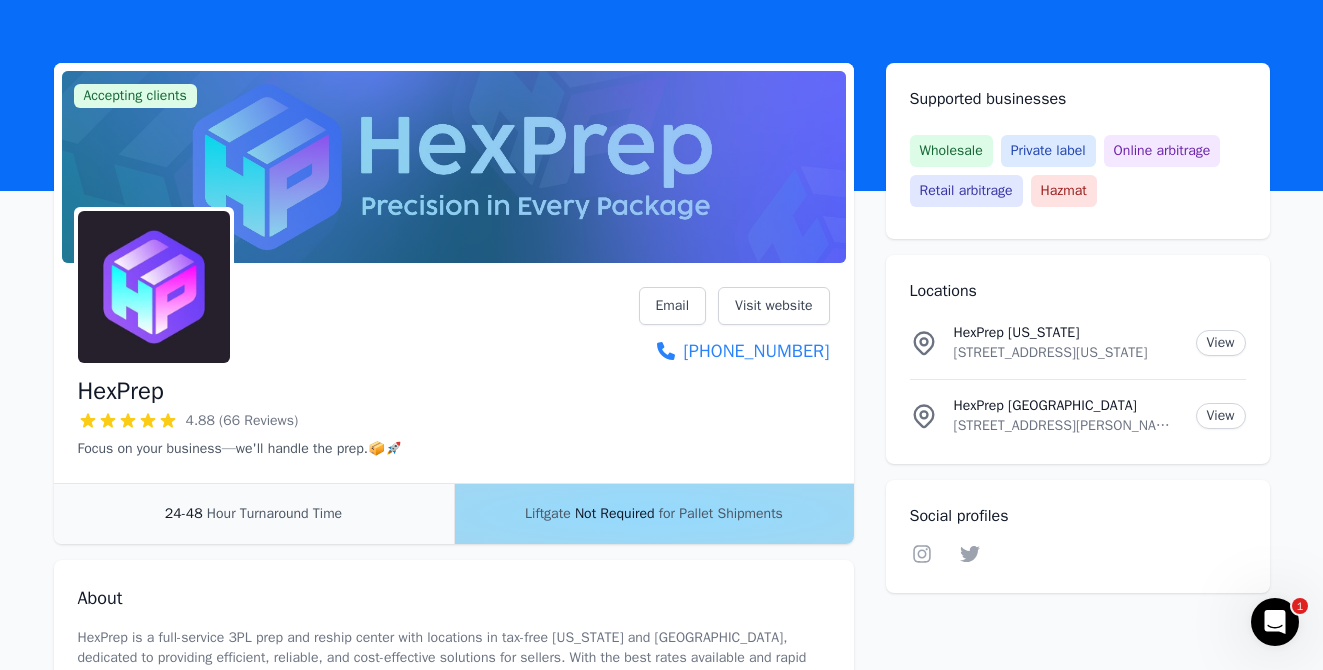 scroll, scrollTop: 100, scrollLeft: 0, axis: vertical 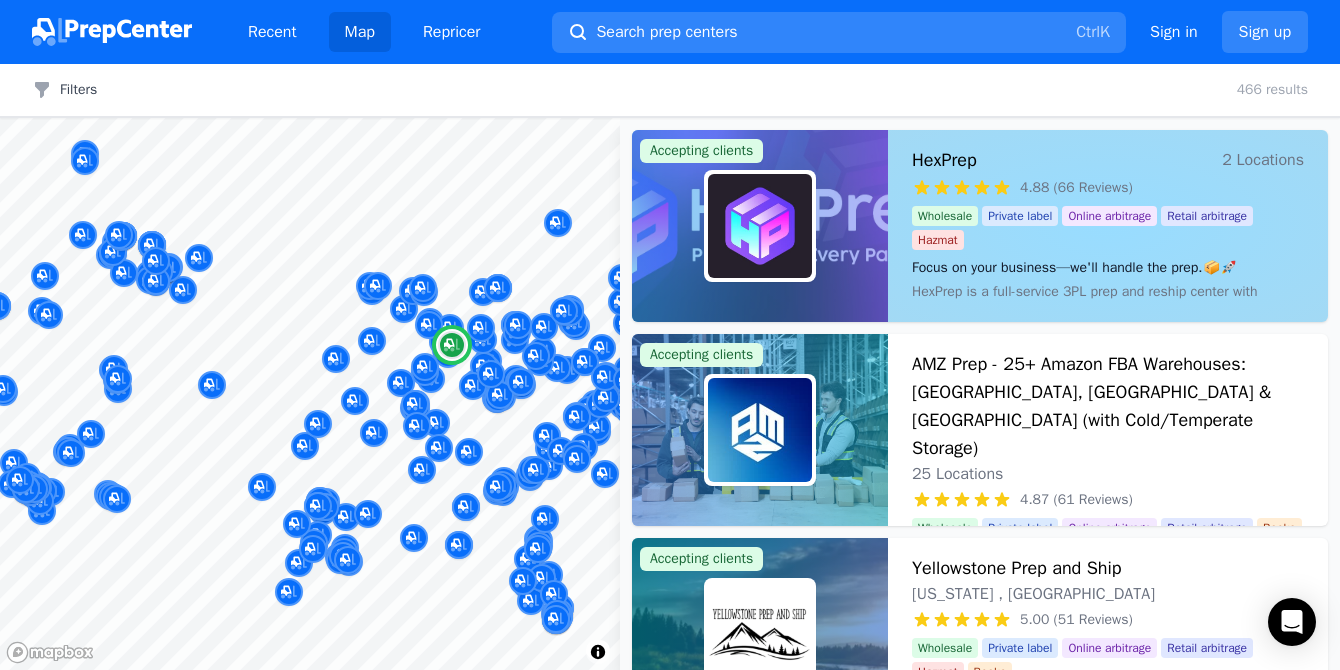 click on "HexPrep 2 Locations 4.88 (66 Reviews) Focus on your business—we'll handle the prep.📦🚀 Wholesale Private label Online arbitrage Retail arbitrage Hazmat Focus on your business—we'll handle the prep.📦🚀 HexPrep is a full-service 3PL prep and reship center with locations in tax-free Oregon and Chicago, dedicated to providing efficient, reliable, and cost-effective solutions for sellers. With the best rates available and rapid turnaround times, HexPrep specializes in tax-free reshipping and preparation services. Our expertise in 3PL ensures that whether you're scaling up or starting out, your business logistics are handled with precision and speed." at bounding box center (1108, 226) 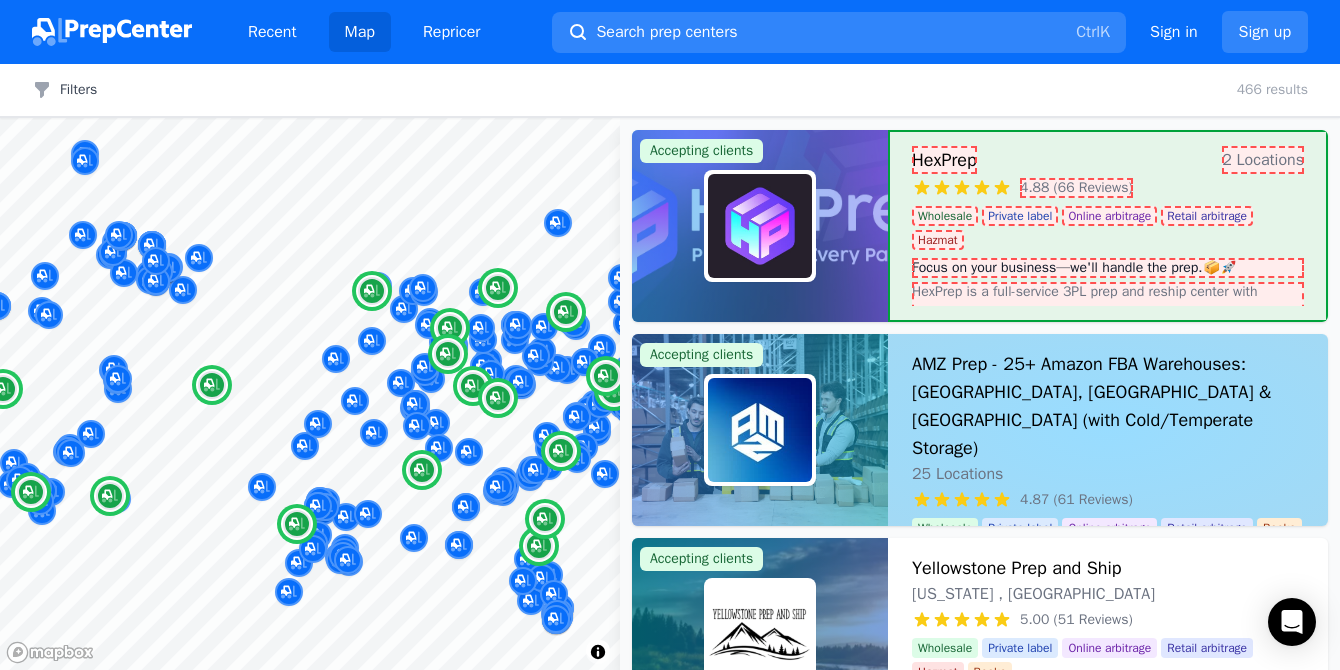 click on "AMZ Prep - 25+ Amazon FBA Warehouses: US, Canada & UK (with Cold/Temperate Storage) 25 Locations 4.87 (61 Reviews) Global FBA & FBM Mastered: Your Products, Every Market, One Solution Wholesale Private label Online arbitrage Retail arbitrage Books Global FBA & FBM Mastered: Your Products, Every Market, One Solution 25+ warehouses, 800,000 square feet, and endless opportunities. Stay in stock, close your Excel sheets, and activate Amazon FBM all from our prep centers across Canada & the USA.
For sellers expanding into Canada, we offer a full launch program for Amazon.ca to help support the shipping, importing, taxes, and prep to expand your presence globally.
Check below some of the locations of our facilities.
United States Warehouses:
California
Colorado
Atlanta
Florida
Ohio
Nevada
Canada Warehouses:
Toronto, Canada
Vancouver, Canada
British Columbia, Canada
Montreal, Canada
International Warehouses:
Manchester, UK
Amsterdam, Netherlands
Australia
Dubai
https://amzprep.com/" at bounding box center [1108, 430] 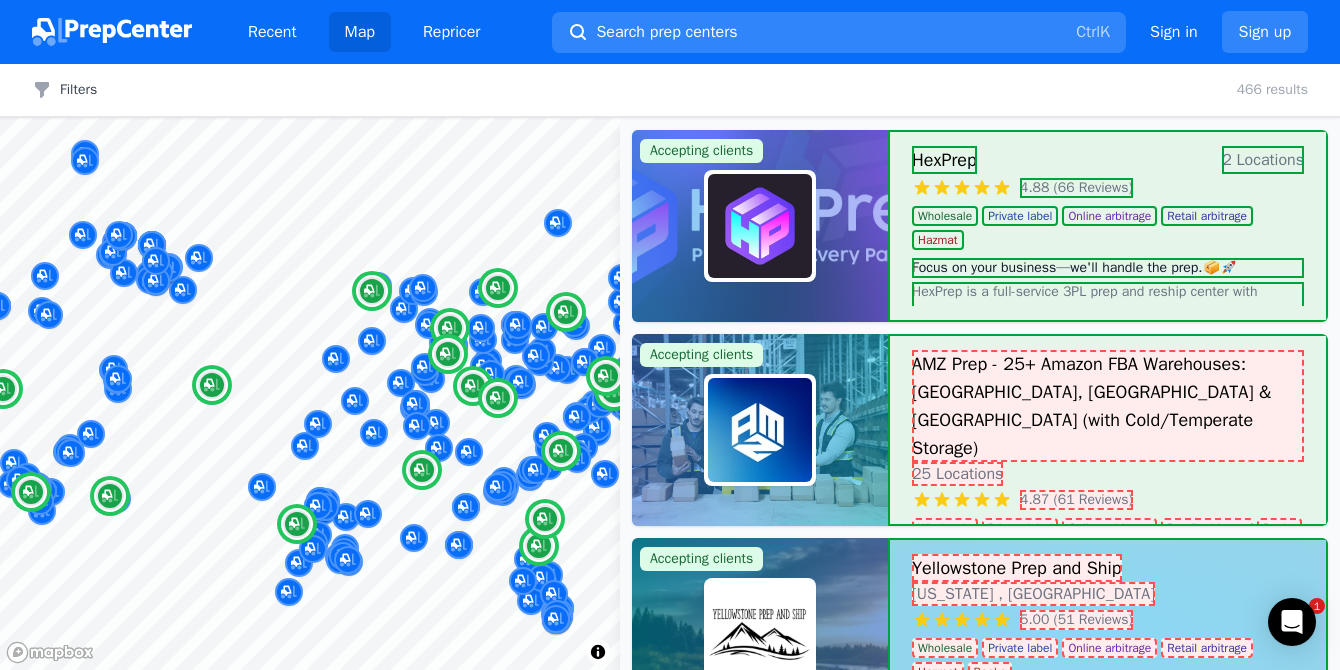 click on "Yellowstone Prep and Ship Montana , US 5.00 (51 Reviews) Experience the Montana difference.. Wholesale Private label Online arbitrage Retail arbitrage Hazmat Books Experience the Montana difference.. We are located in TAX FREE Montana. We offer FBA, FBM and OA prepping and shipping services." at bounding box center (1108, 634) 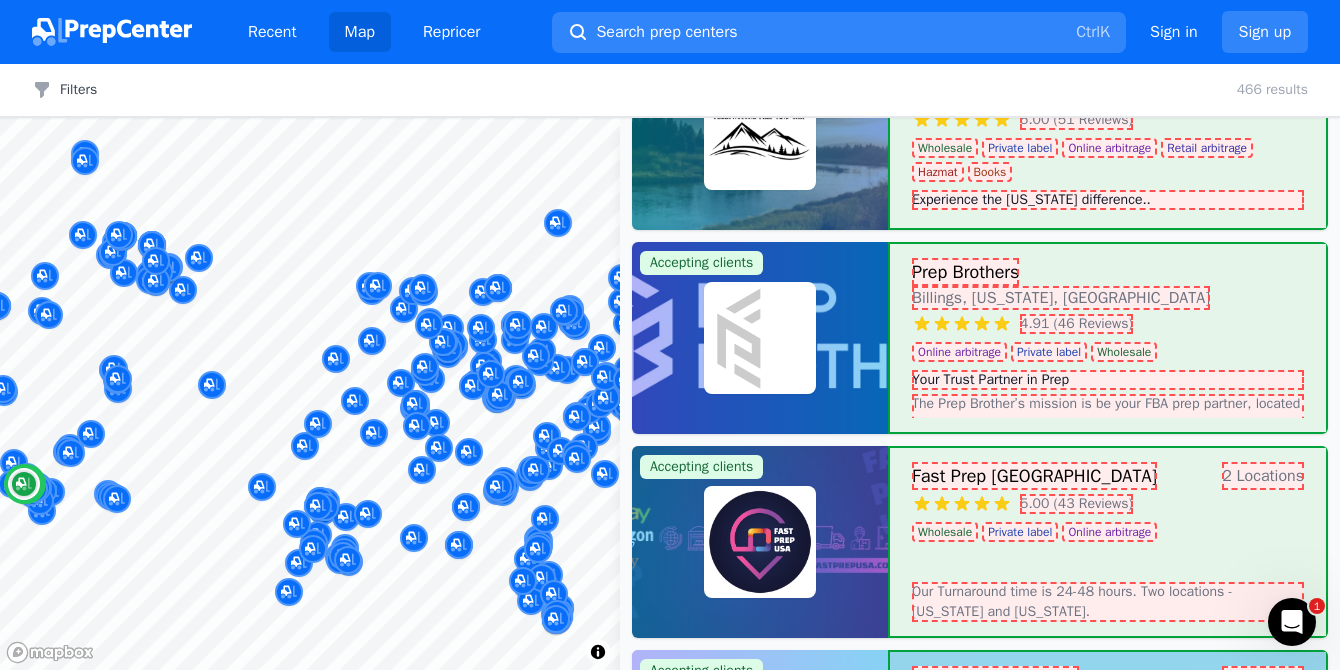 scroll, scrollTop: 800, scrollLeft: 0, axis: vertical 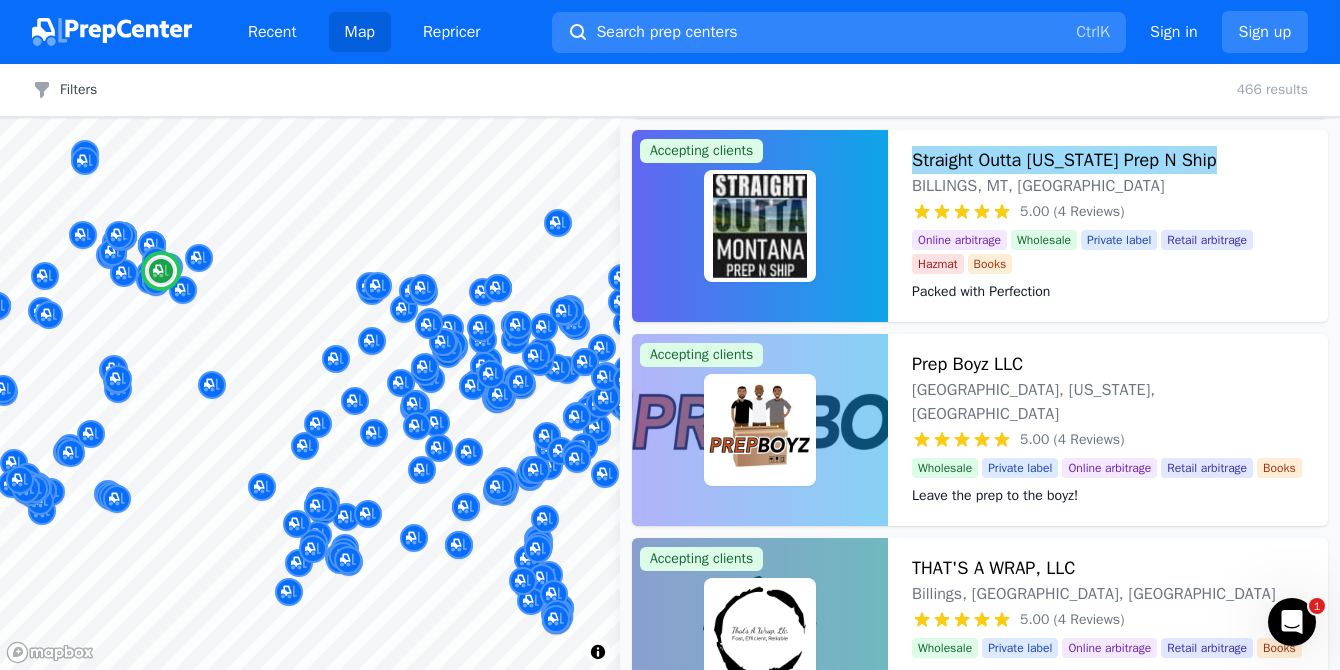 click on "Straight Outta [US_STATE] Prep N Ship" at bounding box center [1064, 160] 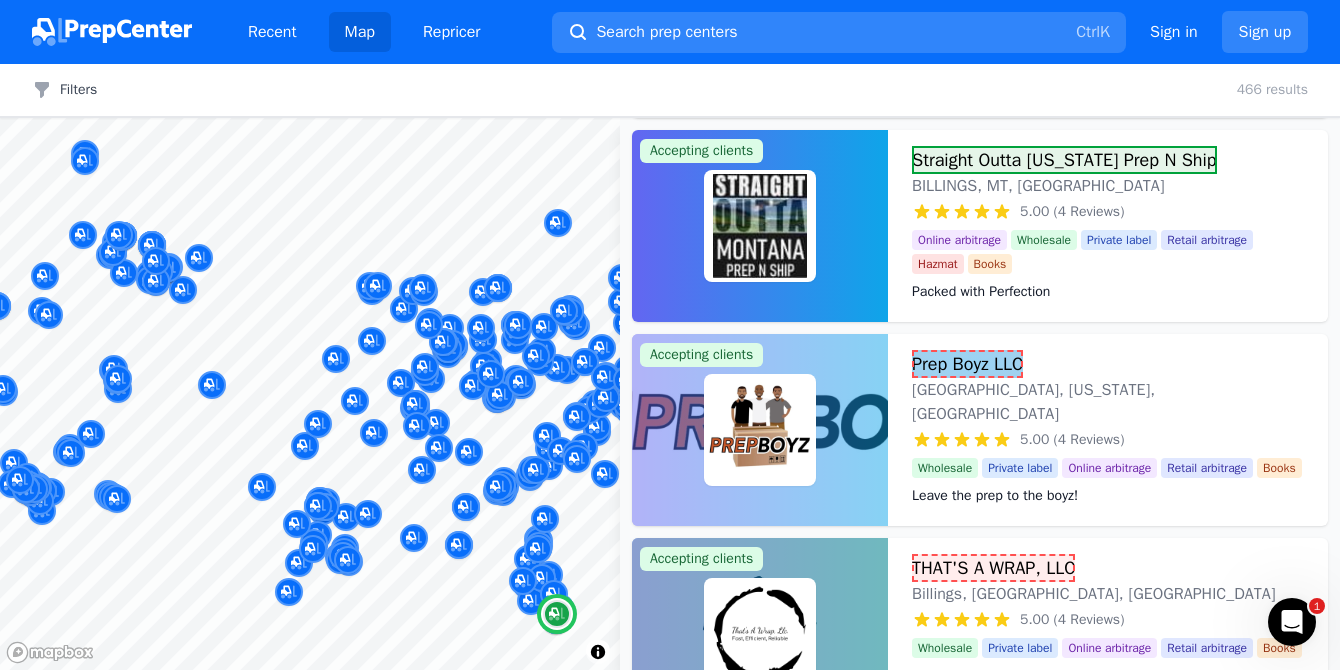 click on "Prep Boyz LLC" at bounding box center (967, 364) 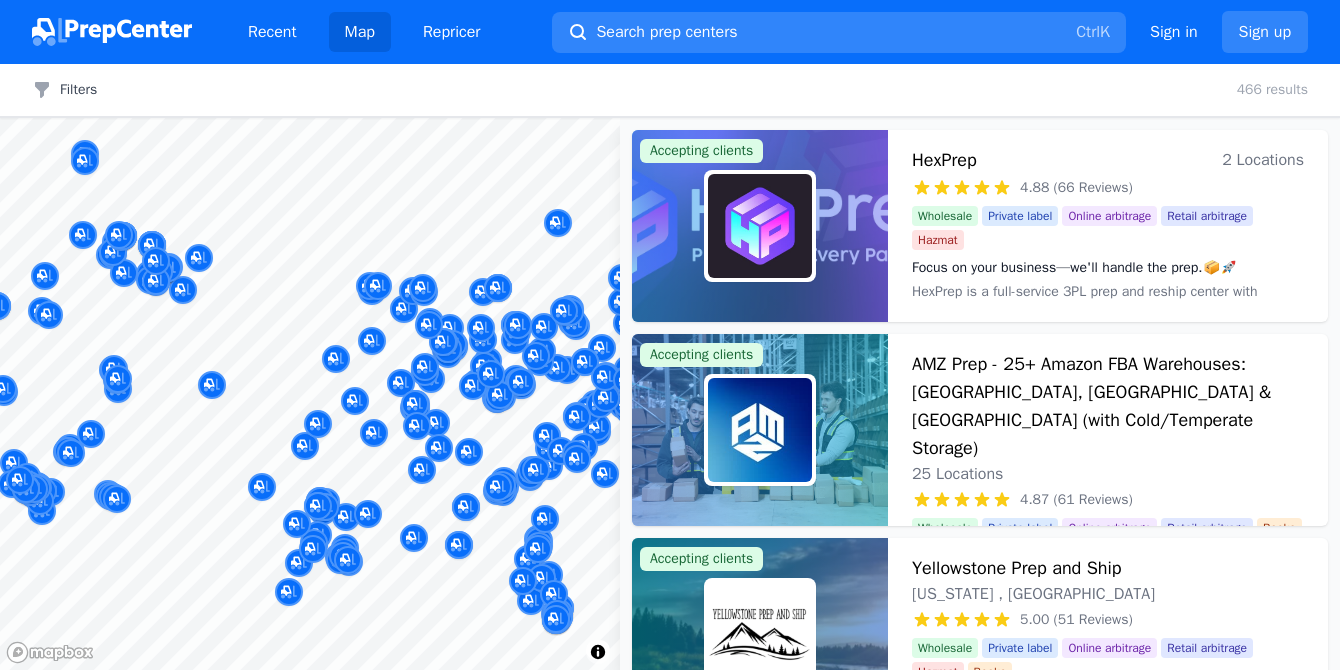 scroll, scrollTop: 0, scrollLeft: 0, axis: both 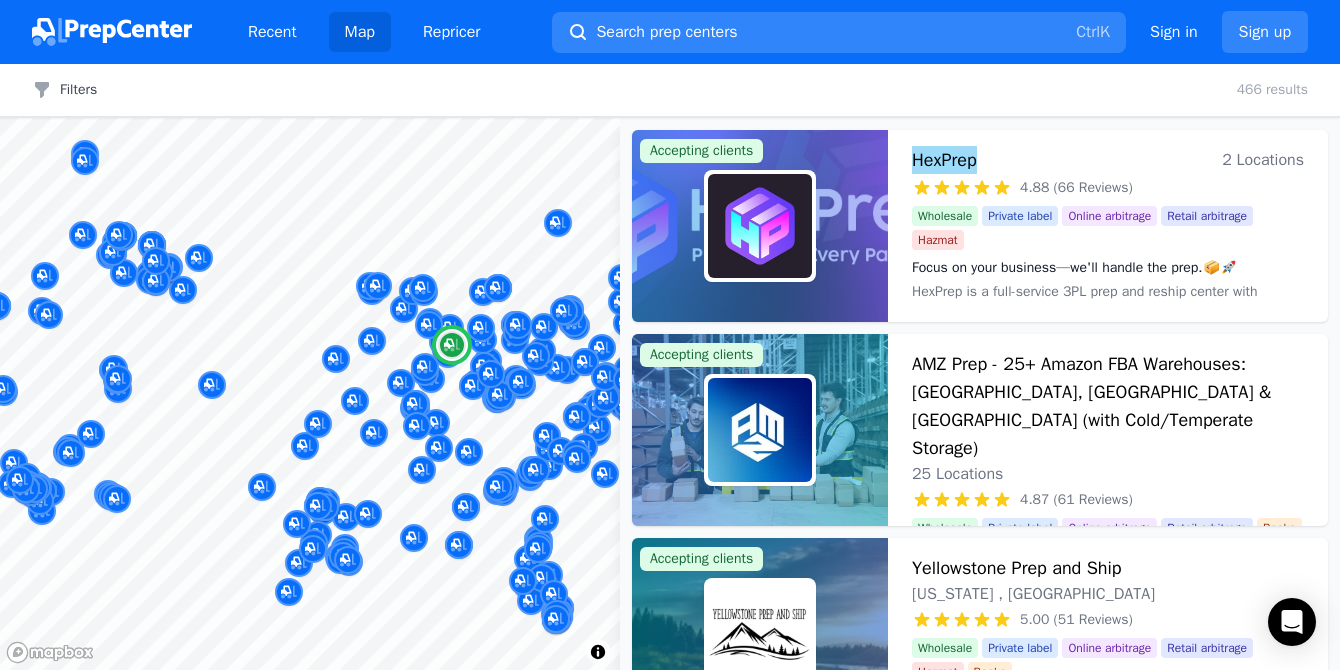 click on "HexPrep" at bounding box center [944, 160] 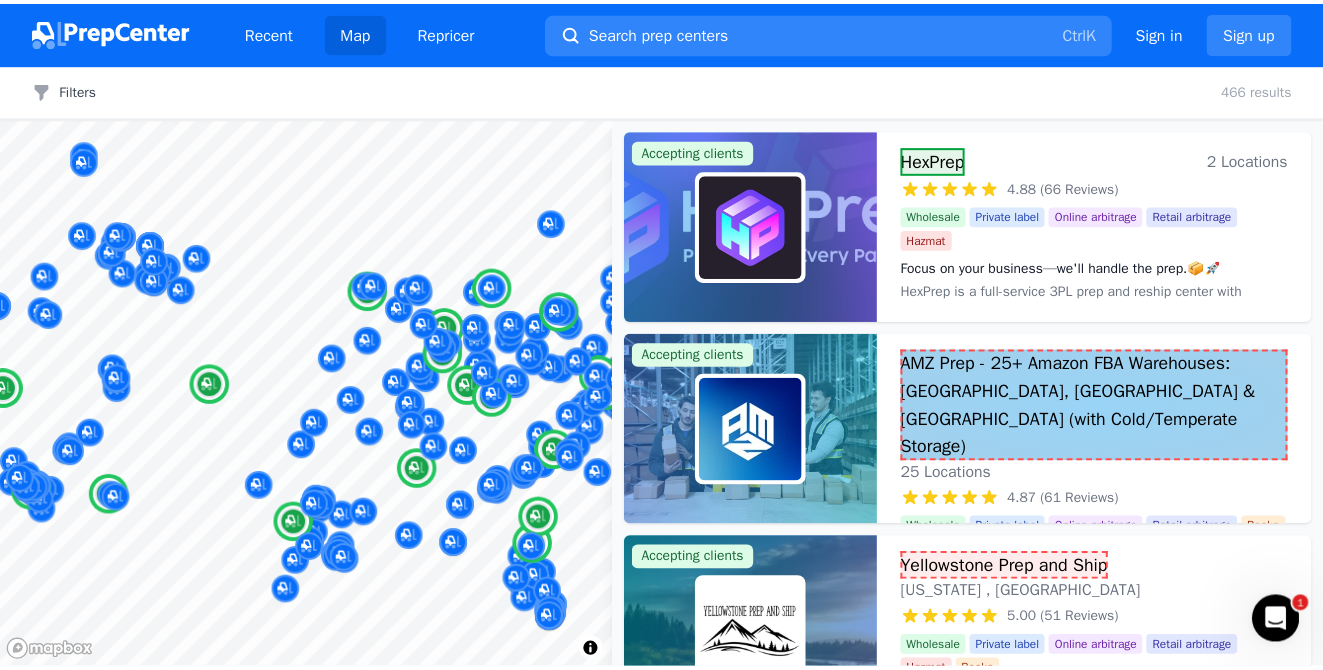 scroll, scrollTop: 0, scrollLeft: 0, axis: both 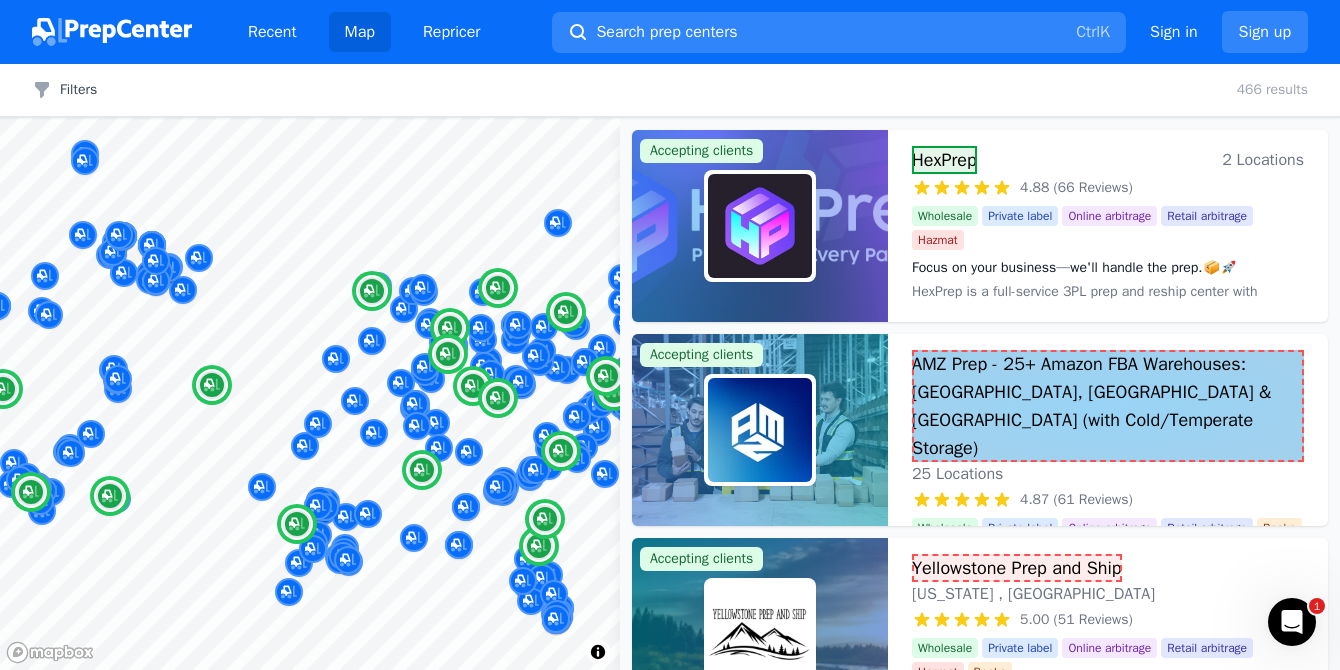 click on "AMZ Prep - 25+ Amazon FBA Warehouses: [GEOGRAPHIC_DATA], [GEOGRAPHIC_DATA] & [GEOGRAPHIC_DATA] (with Cold/Temperate Storage)" at bounding box center (1108, 406) 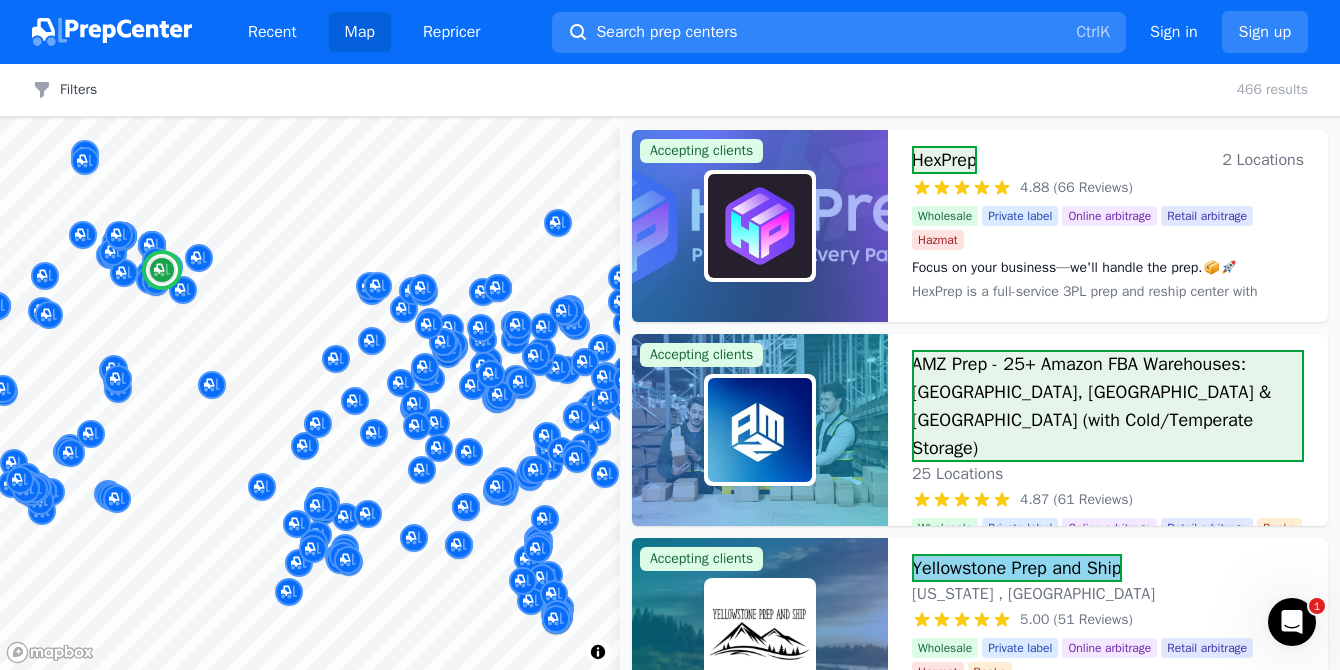 click on "Yellowstone Prep and Ship" at bounding box center (1017, 568) 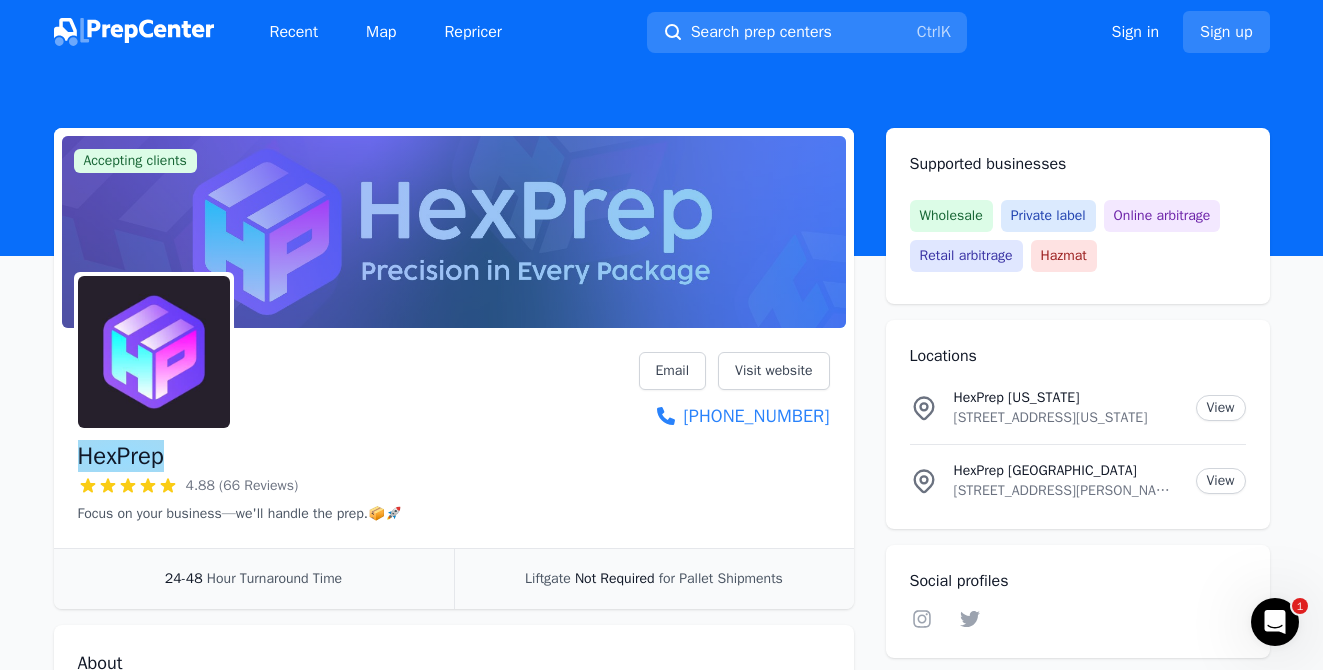 click on "HexPrep" at bounding box center (121, 456) 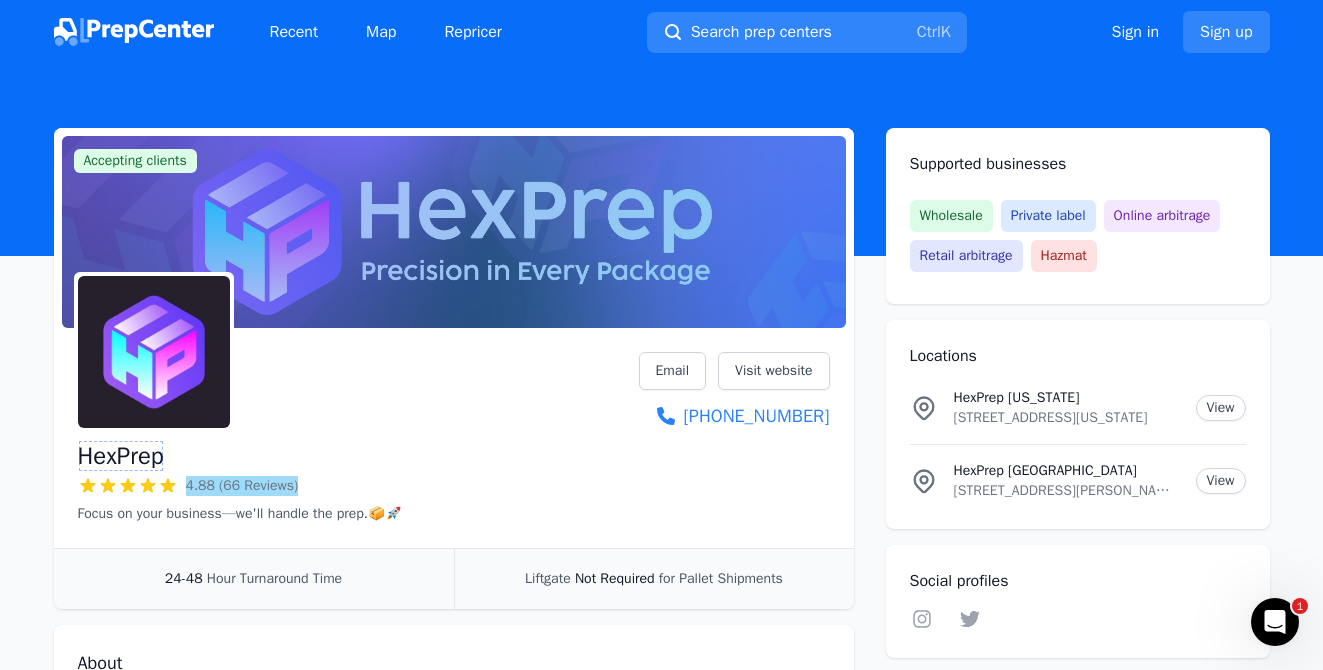 drag, startPoint x: 209, startPoint y: 490, endPoint x: 228, endPoint y: 479, distance: 21.954498 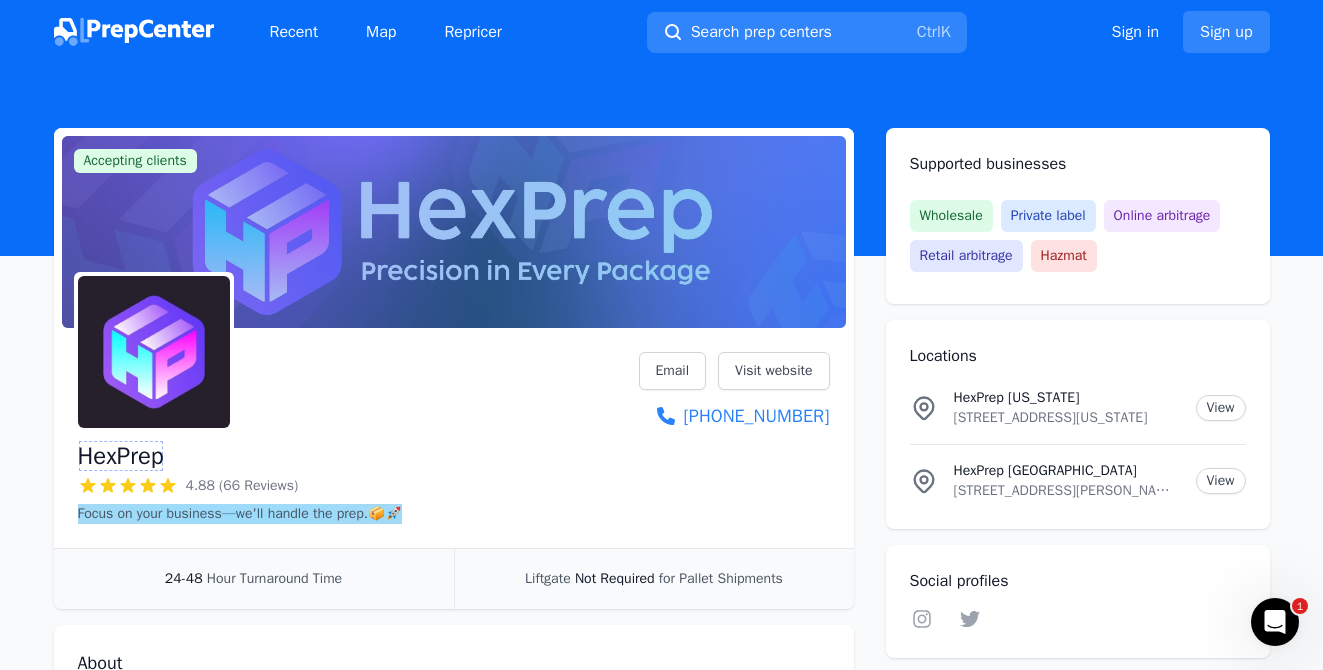 click on "Focus on your business—we'll handle the prep.📦🚀" at bounding box center (240, 514) 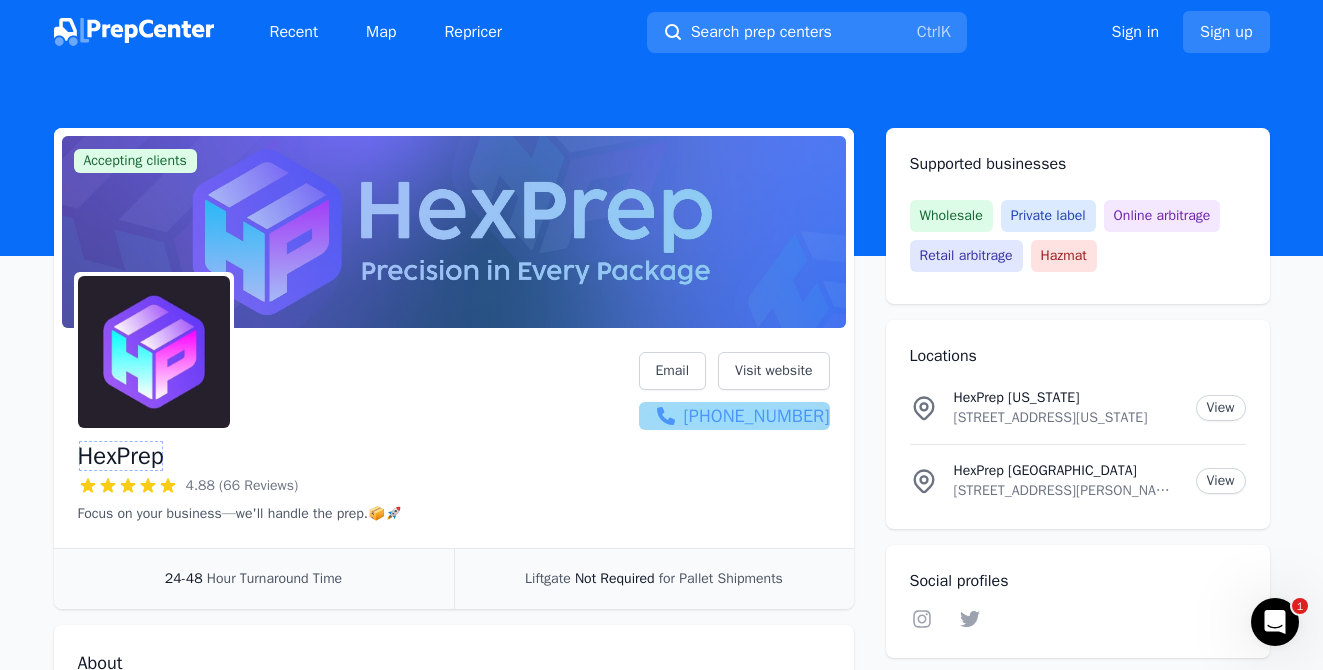 click on "[PHONE_NUMBER]" at bounding box center (734, 416) 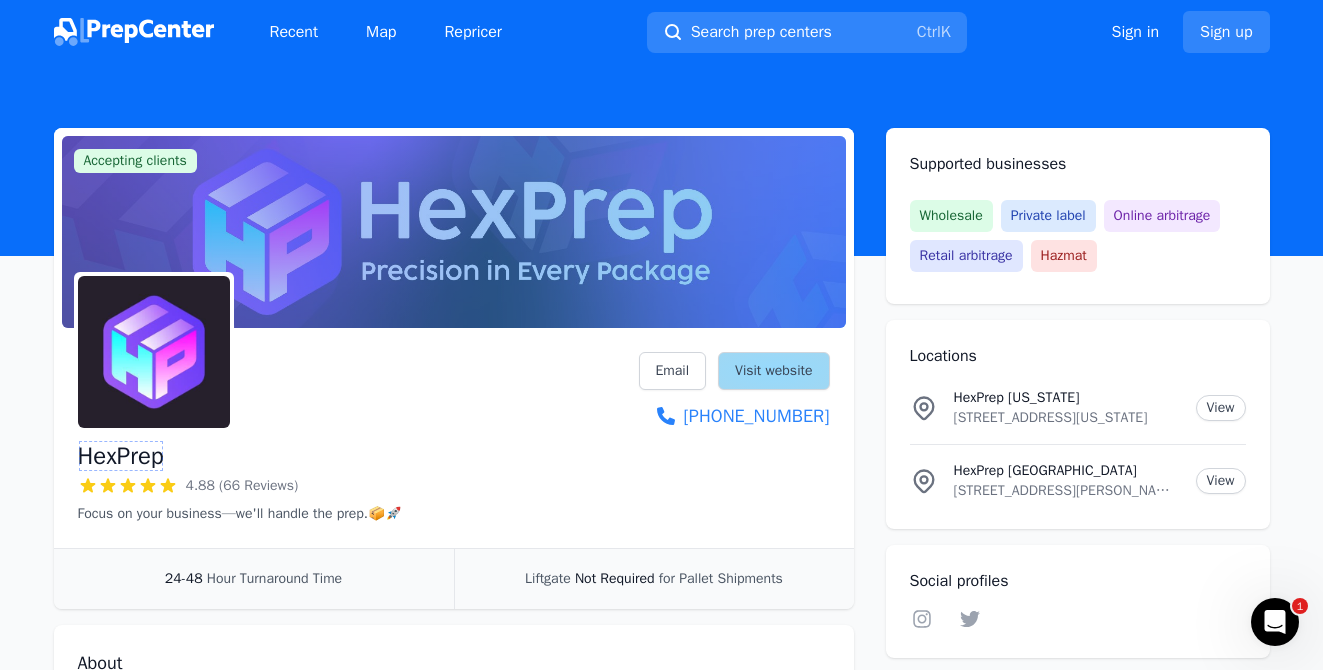 click on "Visit website" at bounding box center (773, 371) 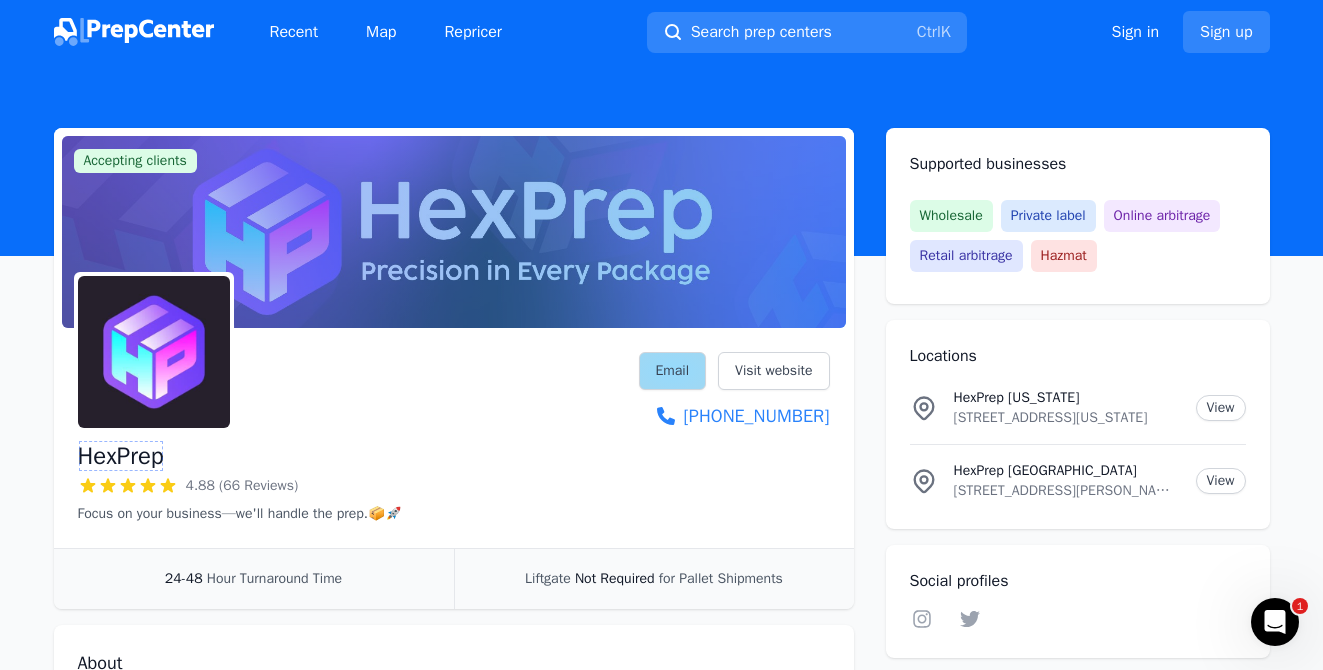 click on "Email" at bounding box center (673, 371) 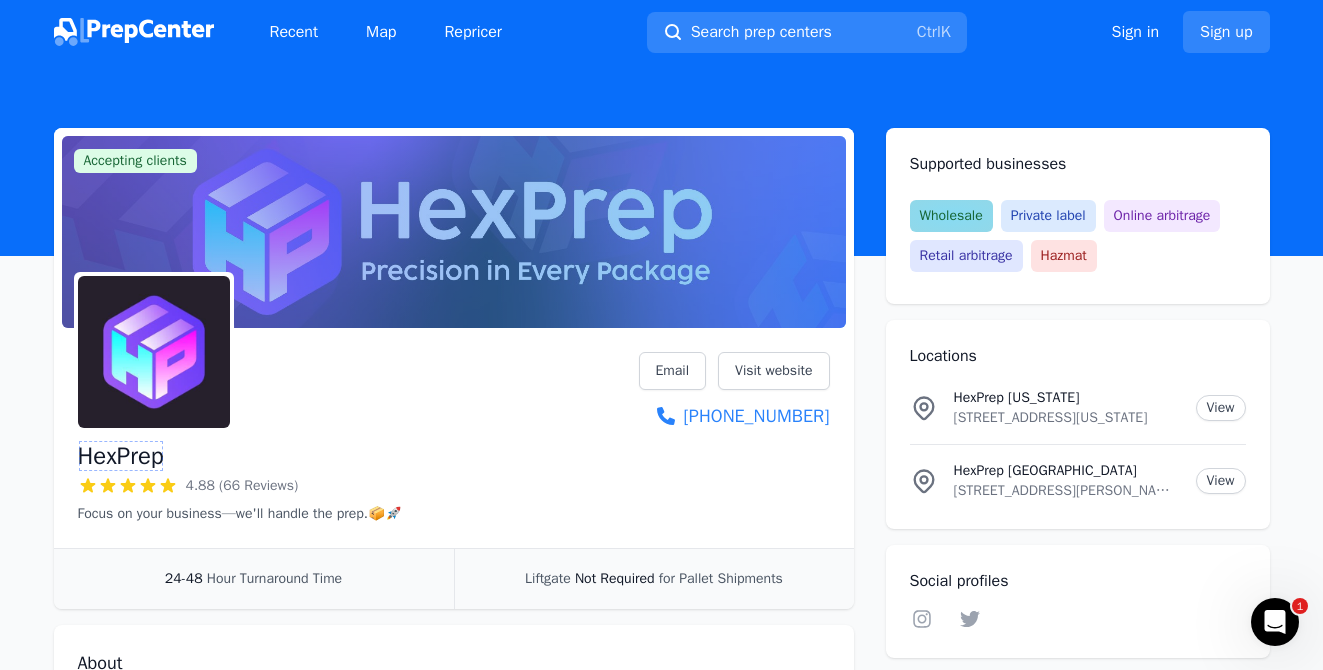 click on "Wholesale" at bounding box center (951, 216) 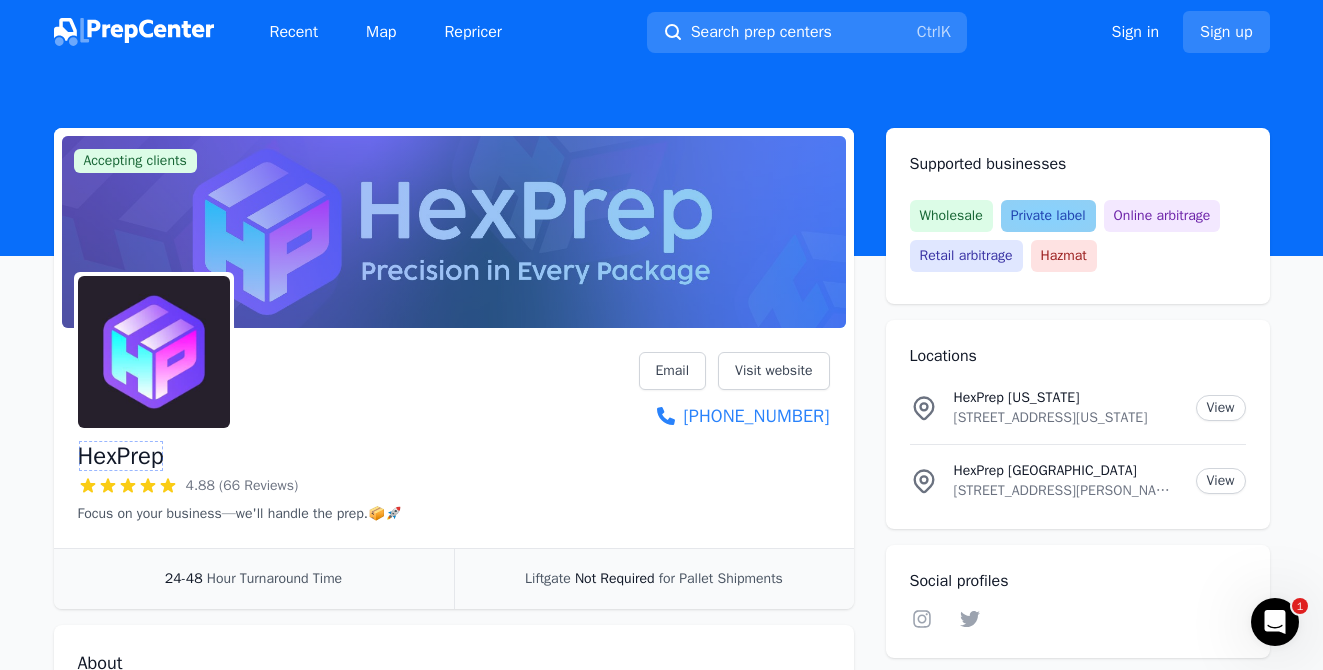 click on "Private label" at bounding box center [1048, 216] 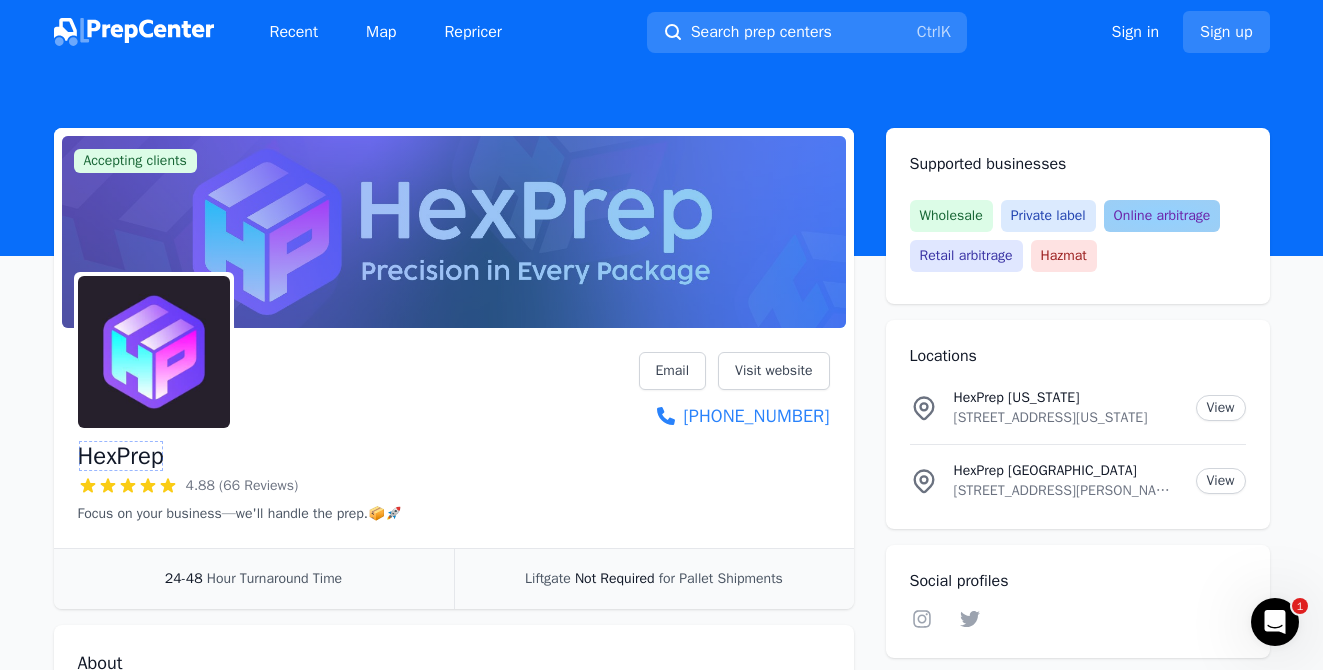 click on "Online arbitrage" at bounding box center (1162, 216) 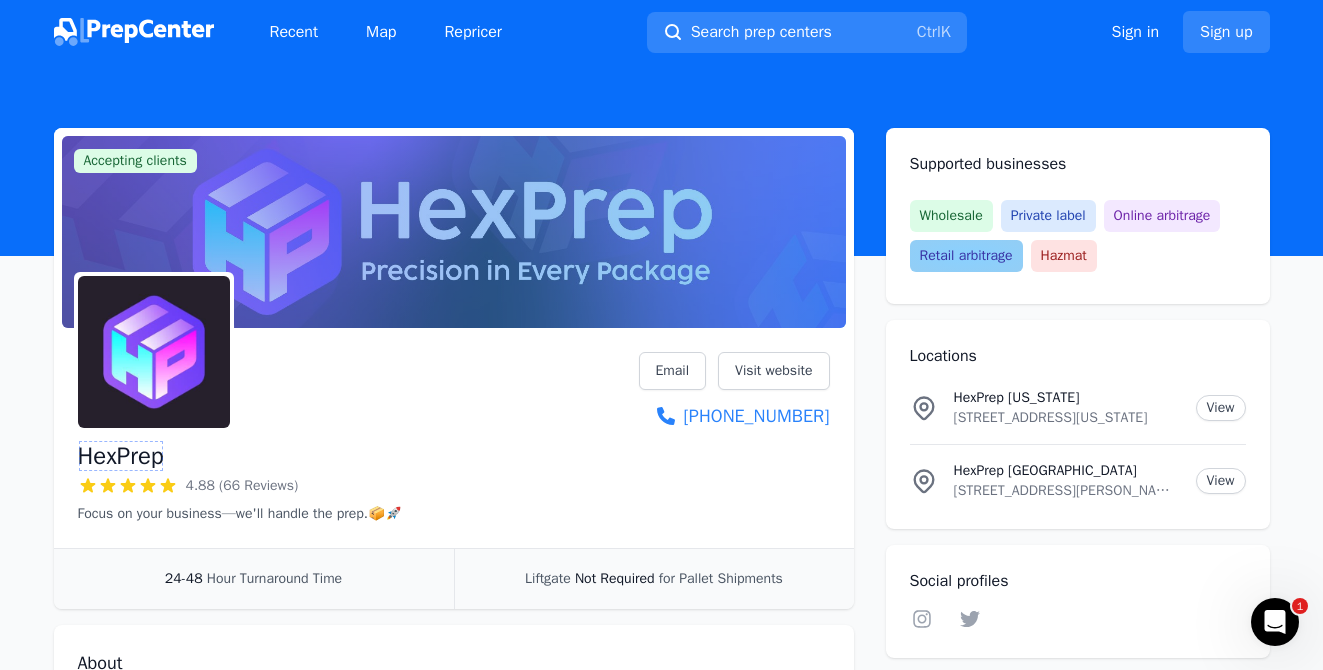 click on "Retail arbitrage" at bounding box center (966, 256) 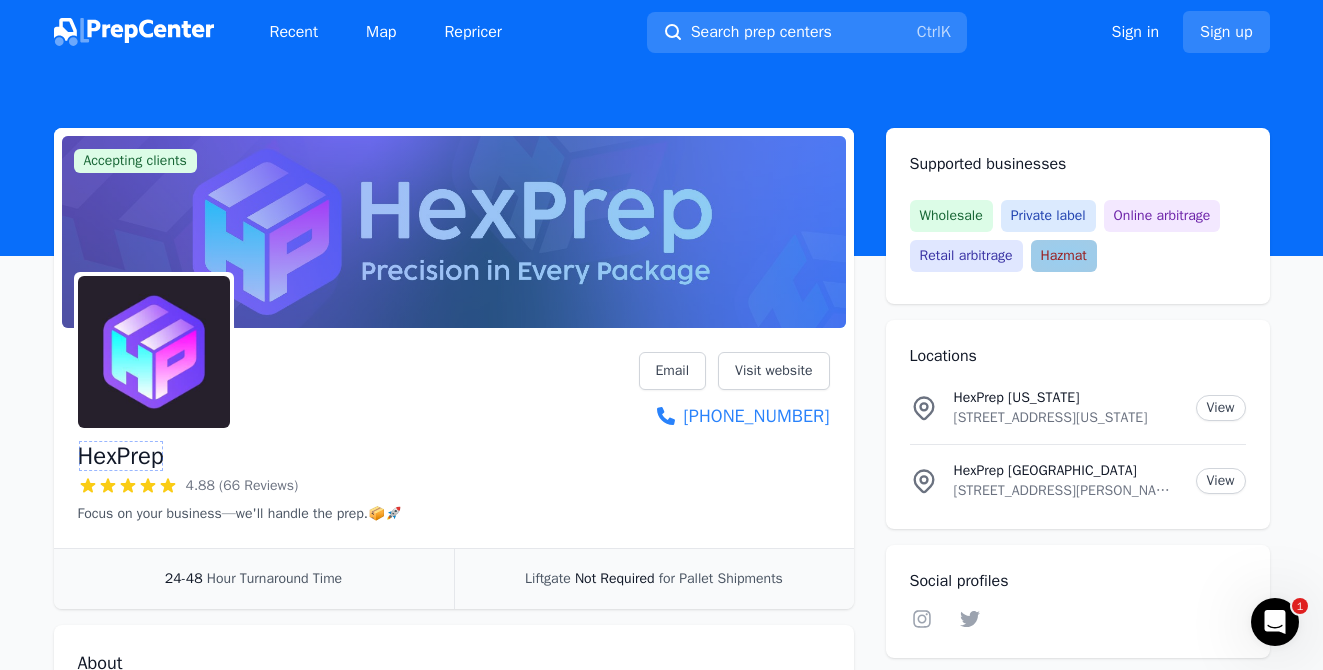 click on "Hazmat" at bounding box center (1064, 256) 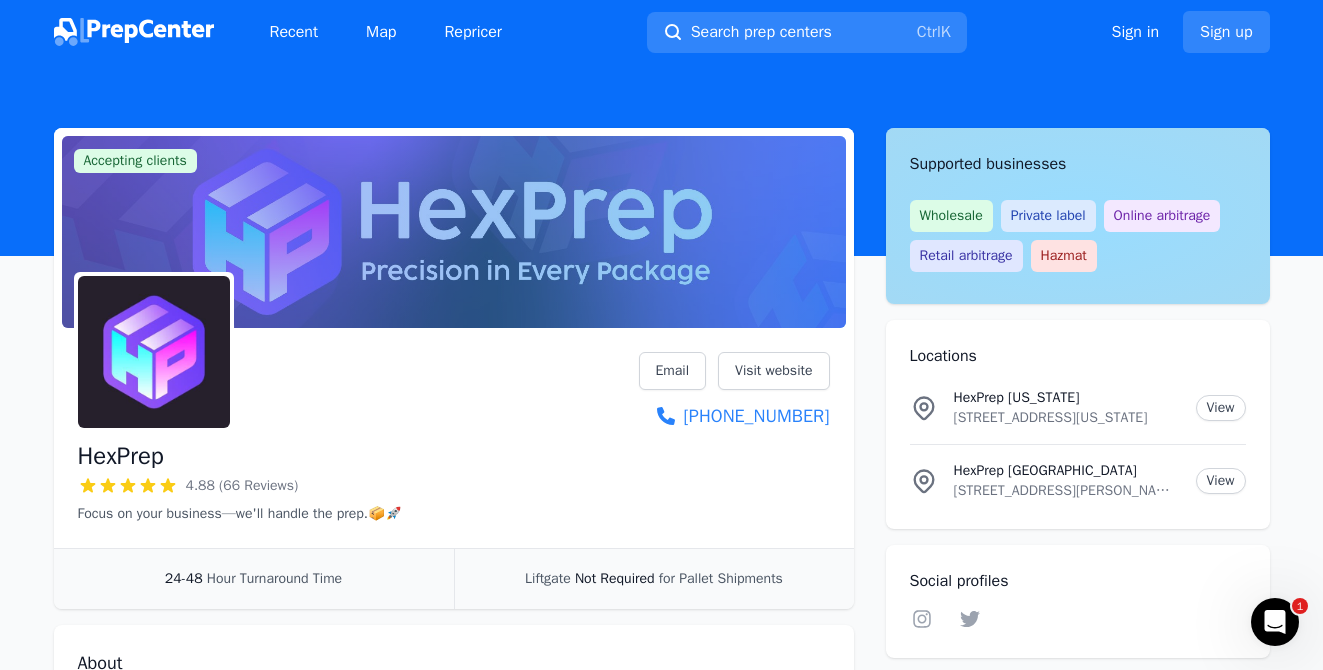click on "Supported businesses Wholesale Private label Online arbitrage Retail arbitrage Hazmat" at bounding box center [1078, 216] 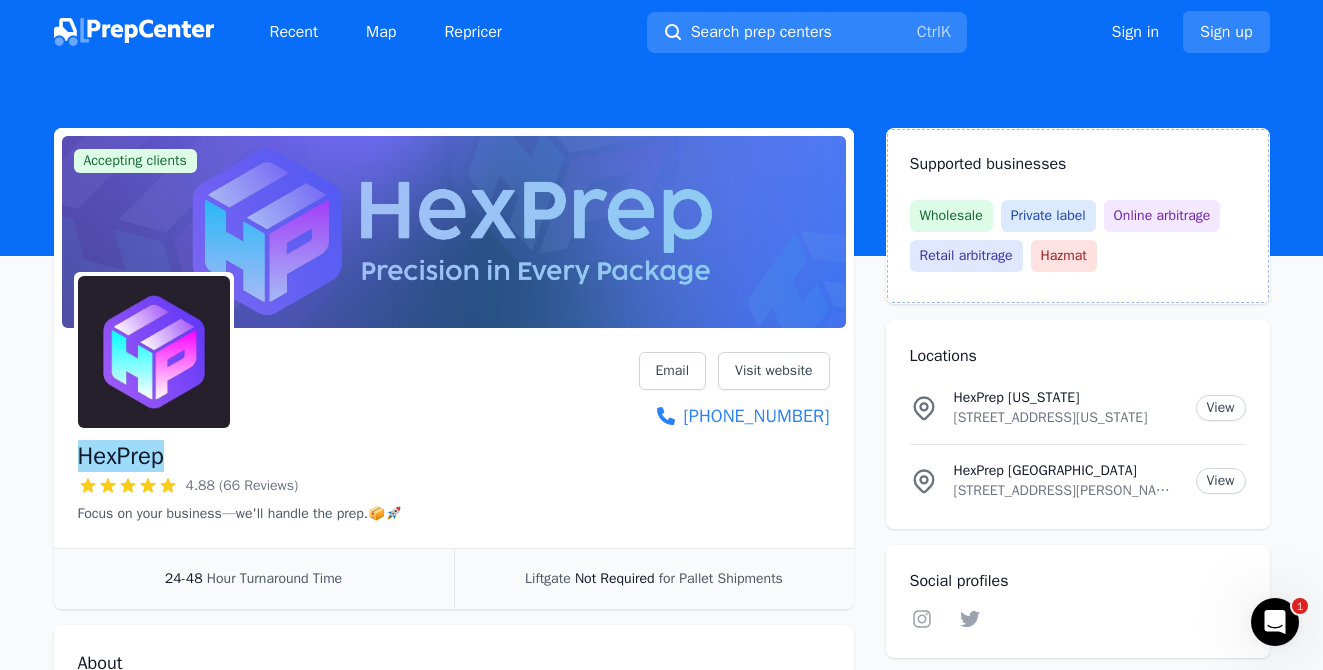 click on "HexPrep" at bounding box center [121, 456] 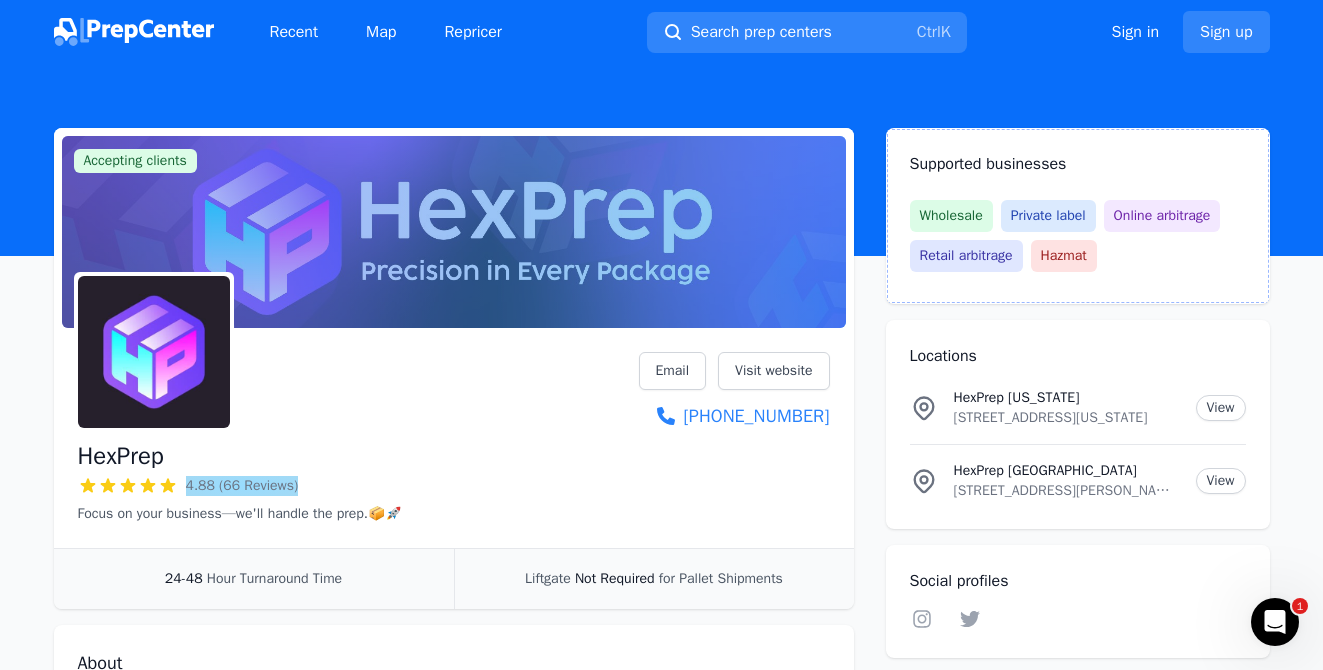 click on "4.88 (66 Reviews)" at bounding box center [242, 486] 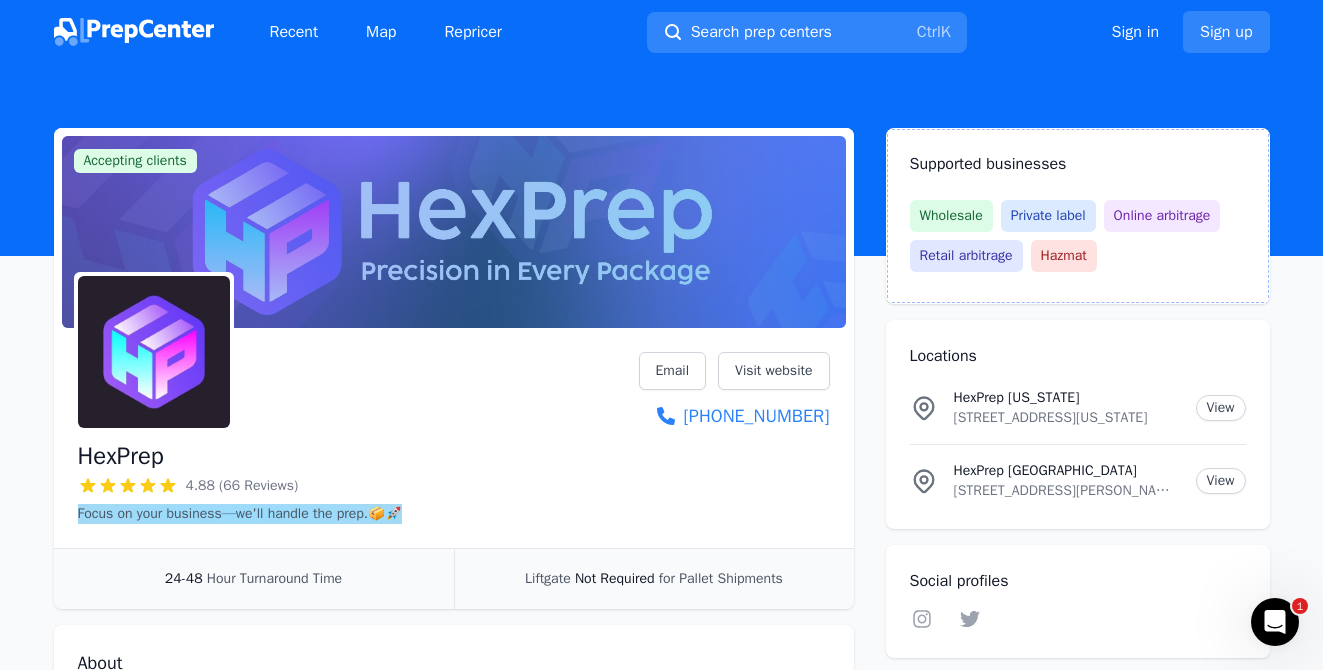click on "Focus on your business—we'll handle the prep.📦🚀" at bounding box center [240, 514] 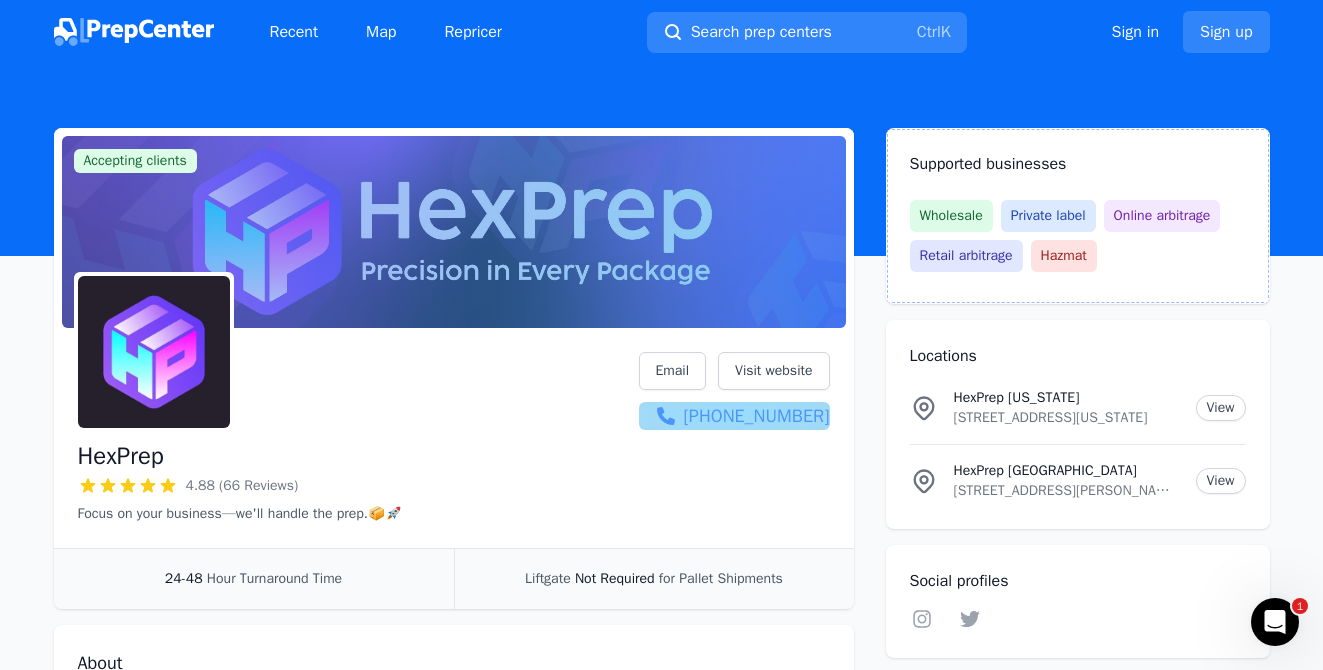 click on "[PHONE_NUMBER]" at bounding box center (734, 416) 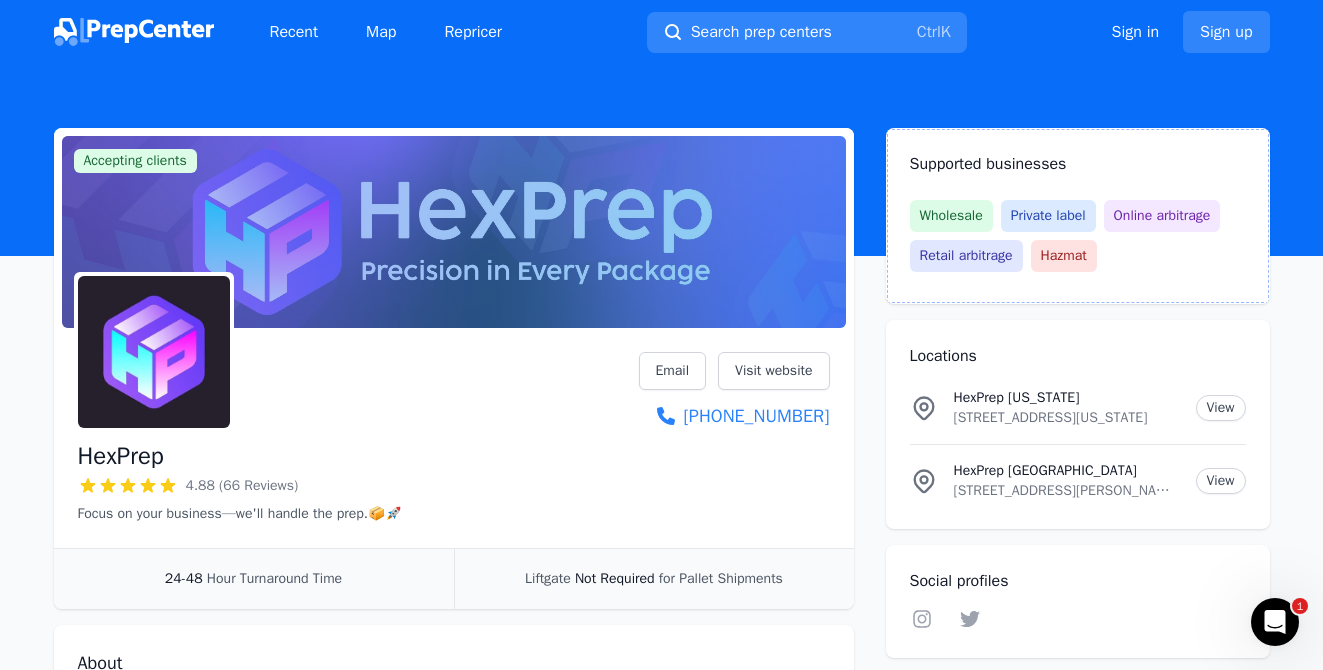 scroll, scrollTop: 81, scrollLeft: 0, axis: vertical 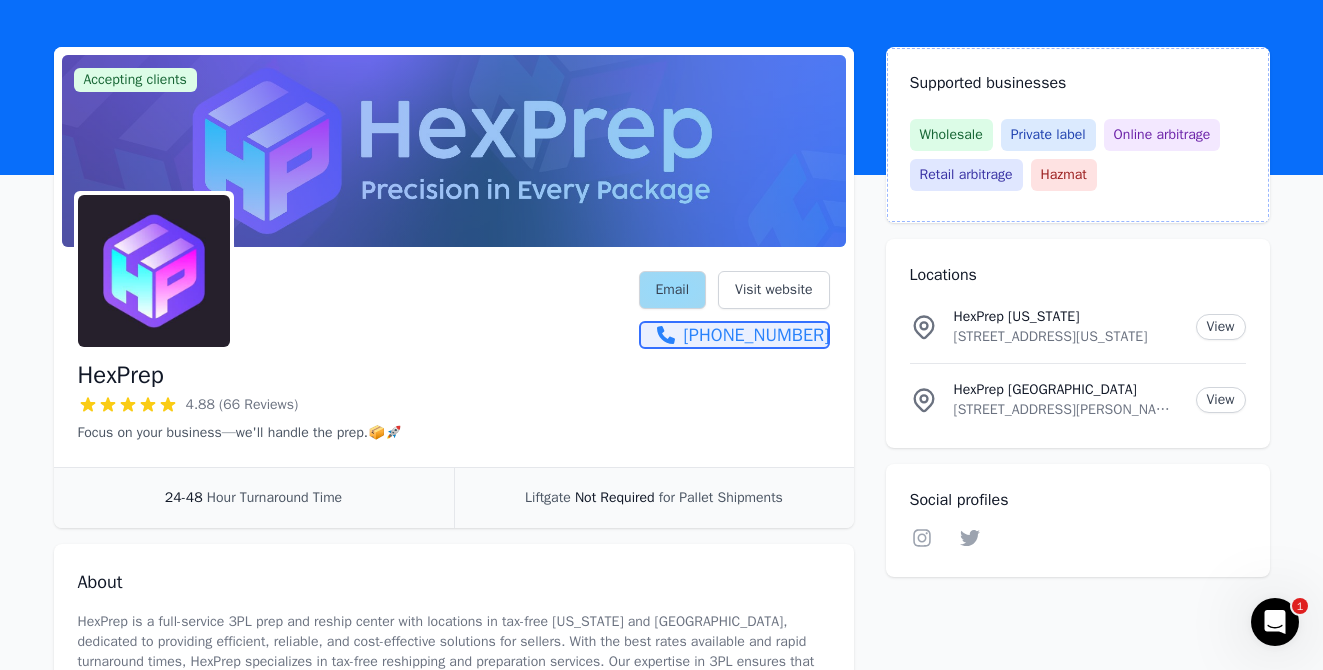 click on "Email" at bounding box center [673, 290] 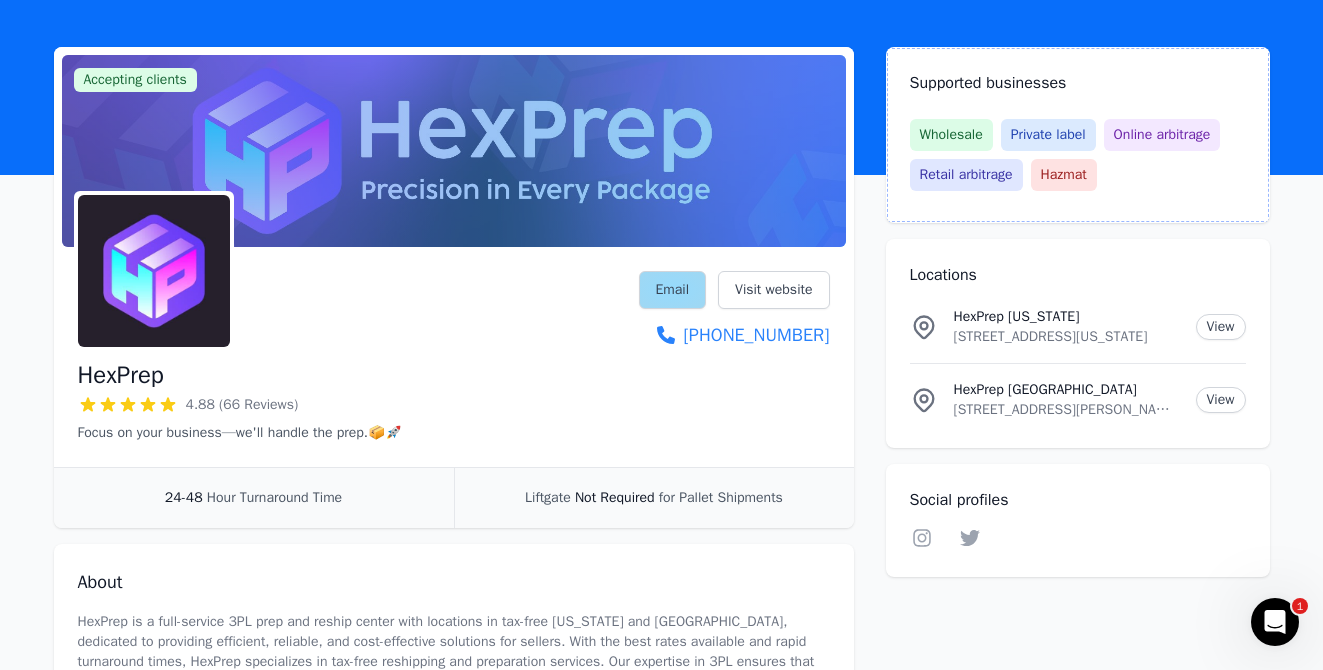 click on "Email" at bounding box center (673, 290) 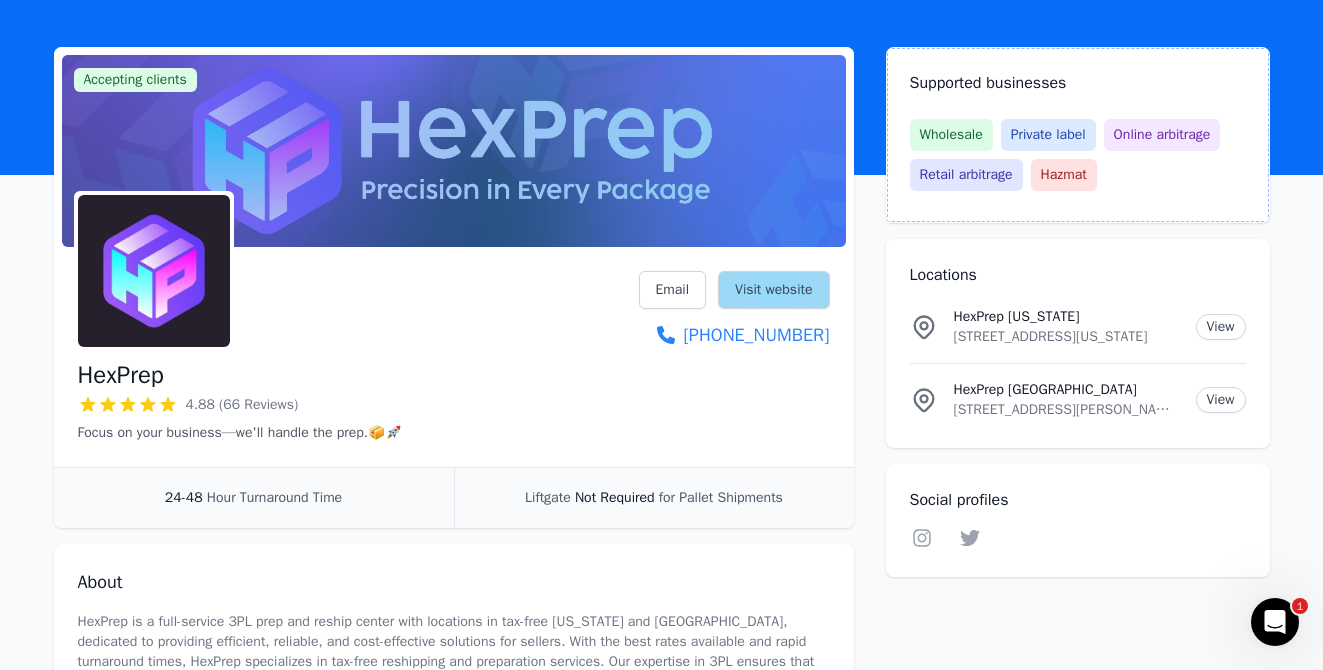 click on "Visit website" at bounding box center (773, 290) 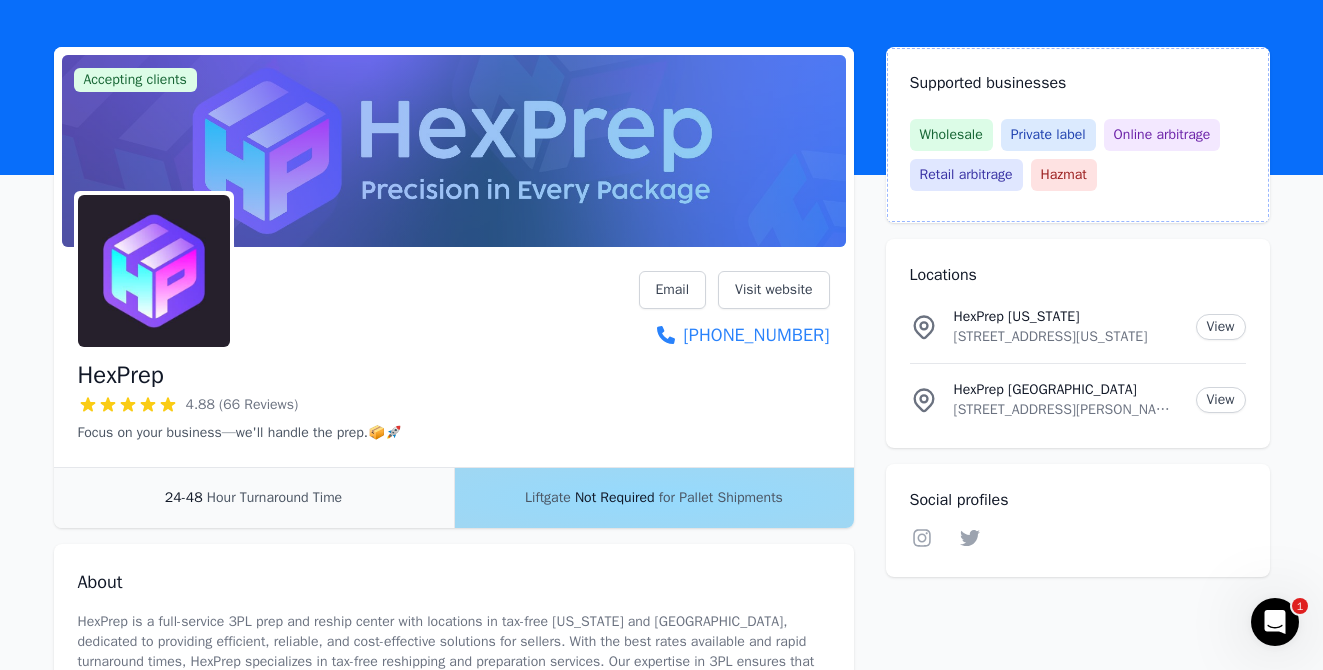 click on "Liftgate   Not Required   for Pallet Shipments" at bounding box center [654, 498] 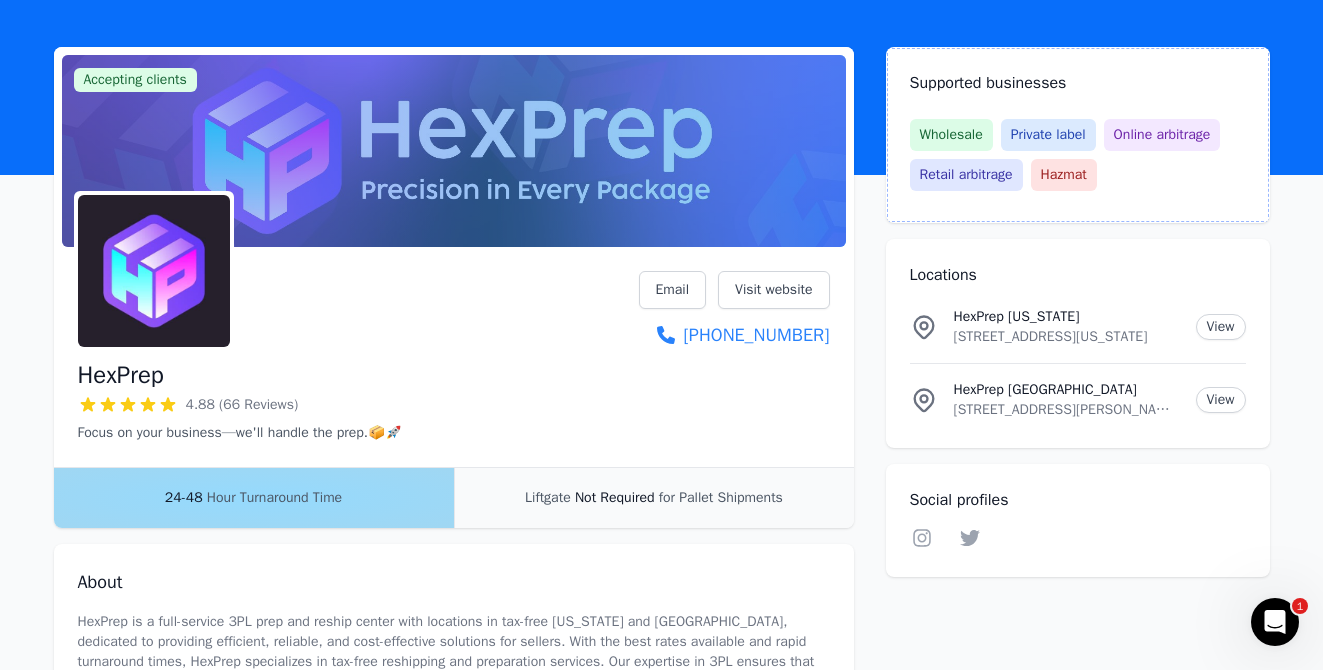click on "24-48   Hour Turnaround Time" at bounding box center (254, 498) 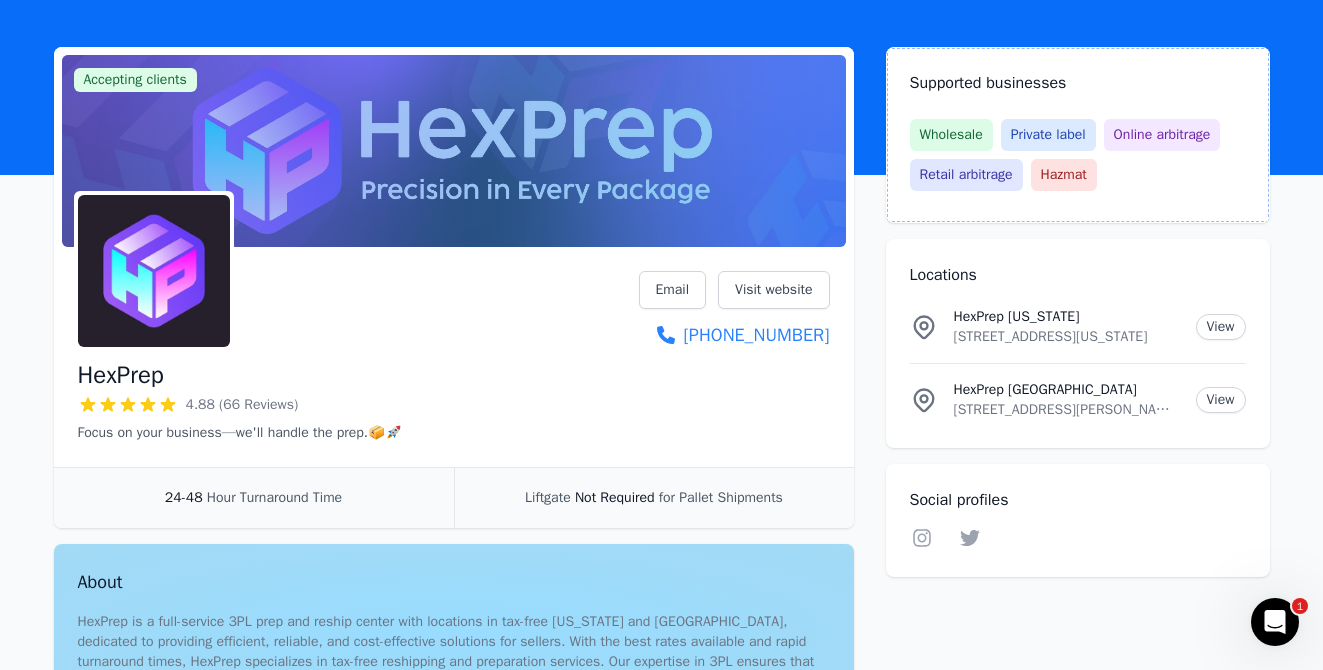 click on "About HexPrep is a full-service 3PL prep and reship center with locations in tax-free [US_STATE] and [GEOGRAPHIC_DATA], dedicated to providing efficient, reliable, and cost-effective solutions for sellers. With the best rates available and rapid turnaround times, HexPrep specializes in tax-free reshipping and preparation services. Our expertise in 3PL ensures that whether you're scaling up or starting out, your business logistics are handled with precision and speed." at bounding box center (454, 632) 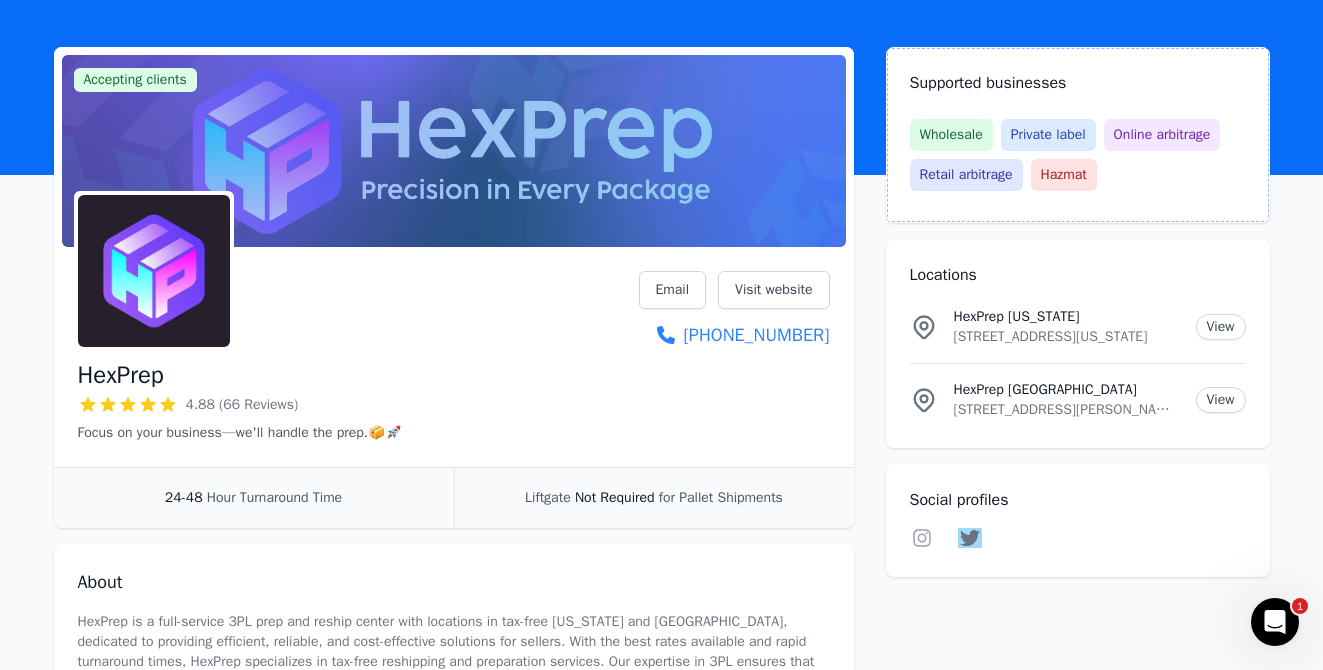click 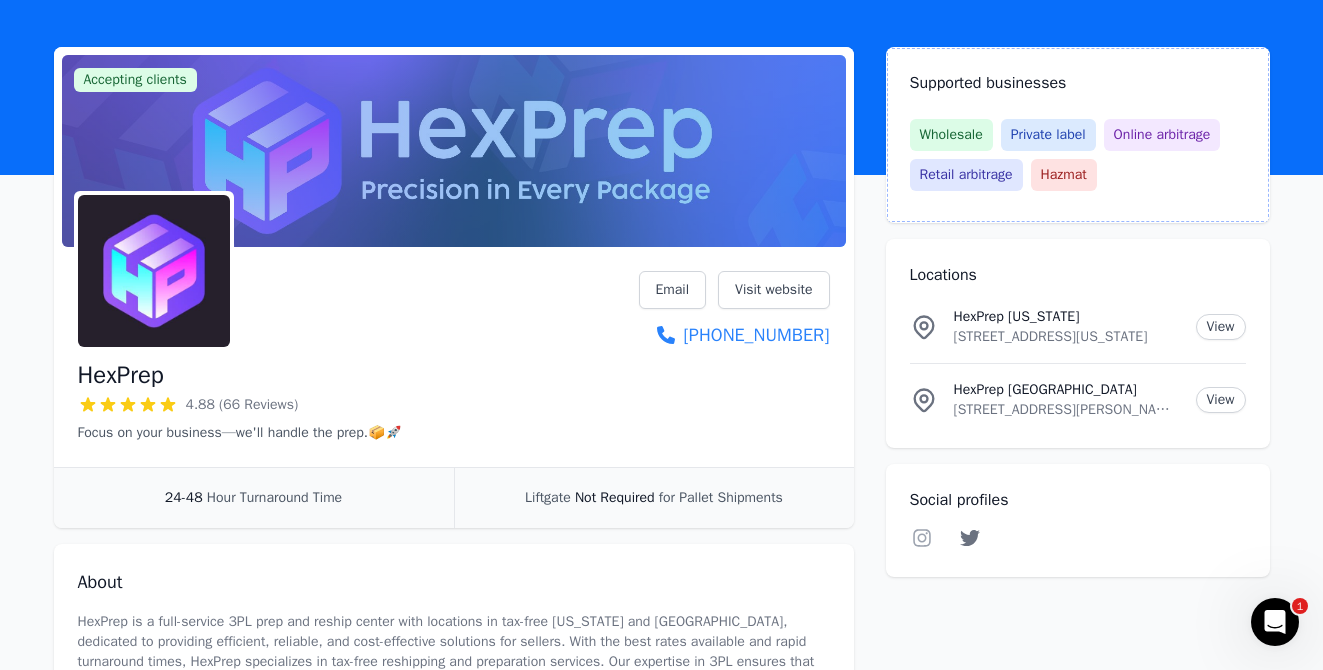 click 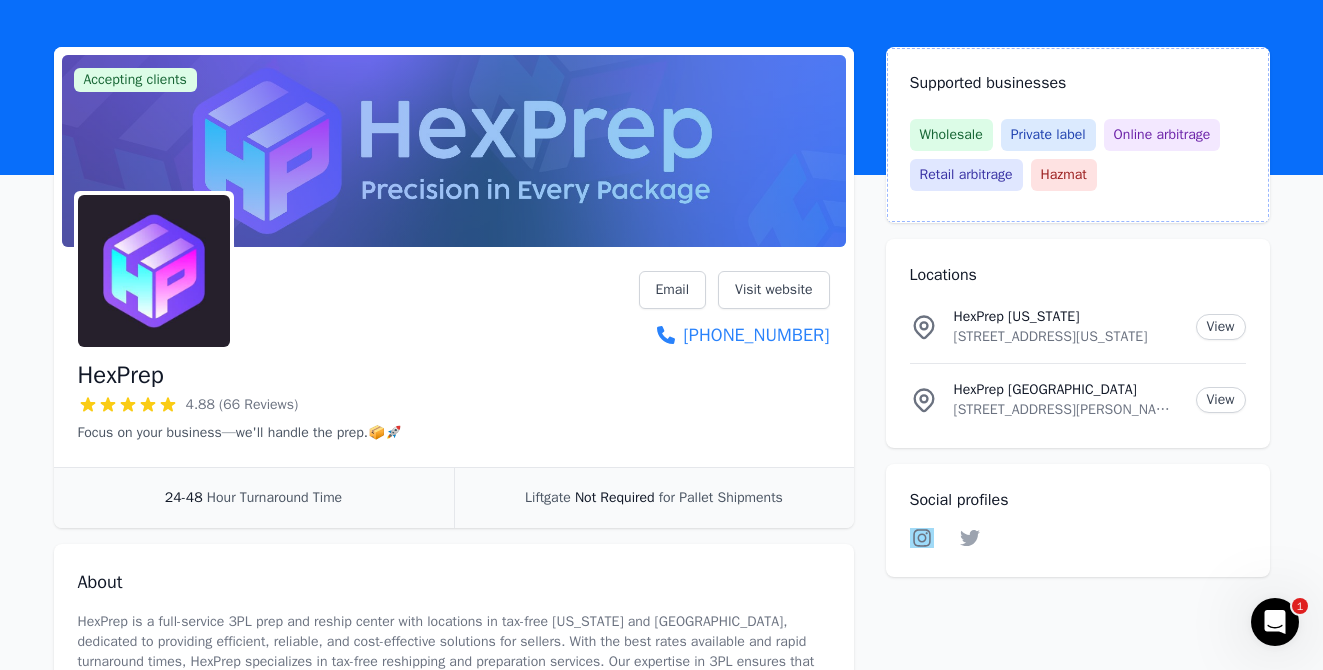 click 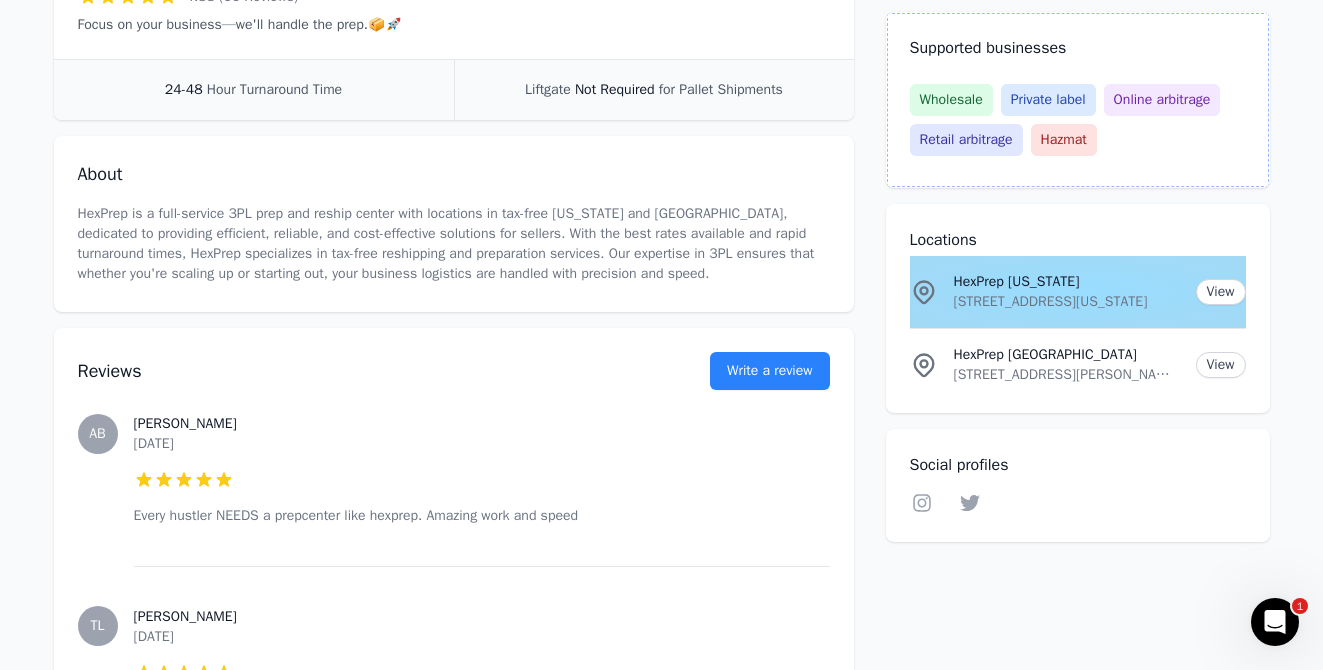 scroll, scrollTop: 481, scrollLeft: 0, axis: vertical 